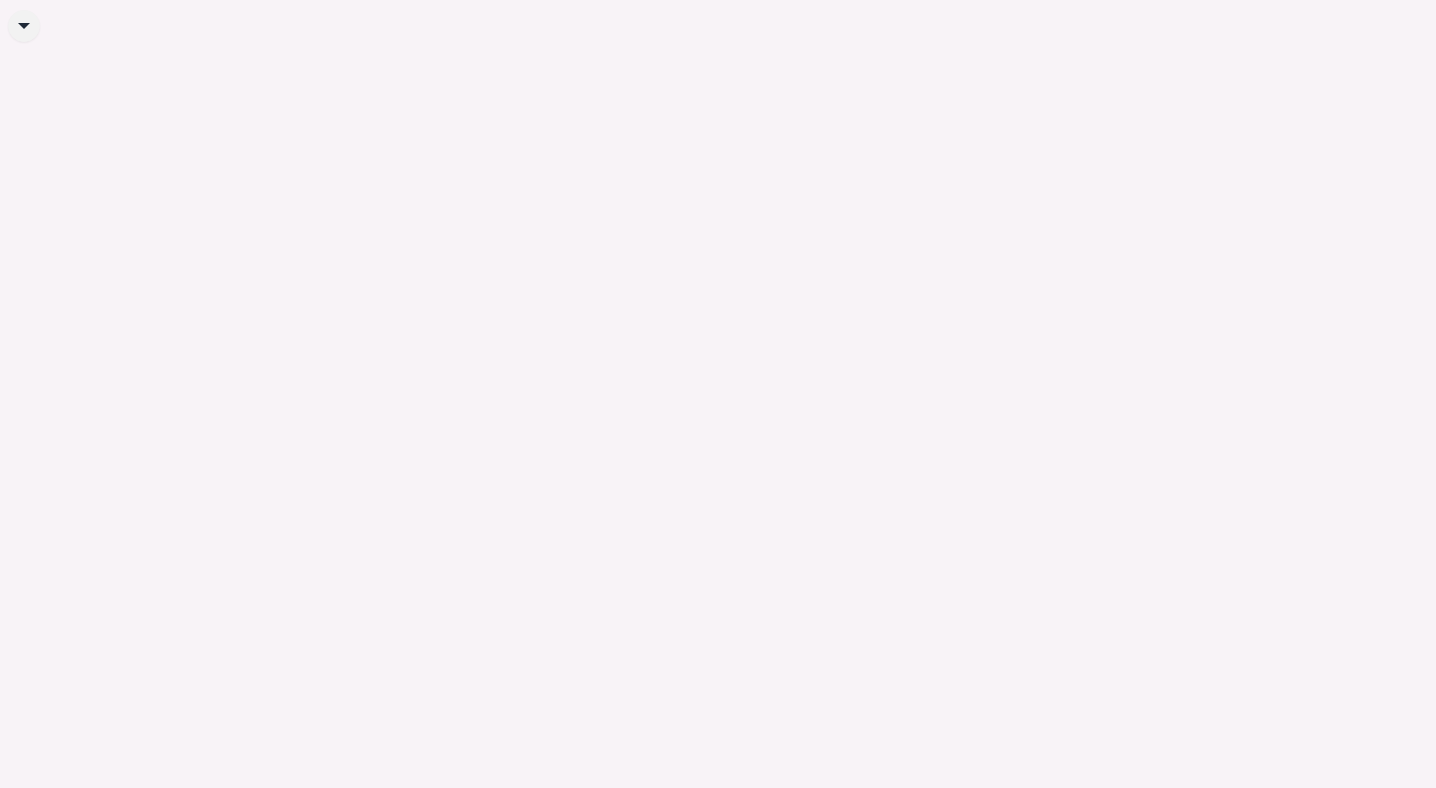 scroll, scrollTop: 0, scrollLeft: 0, axis: both 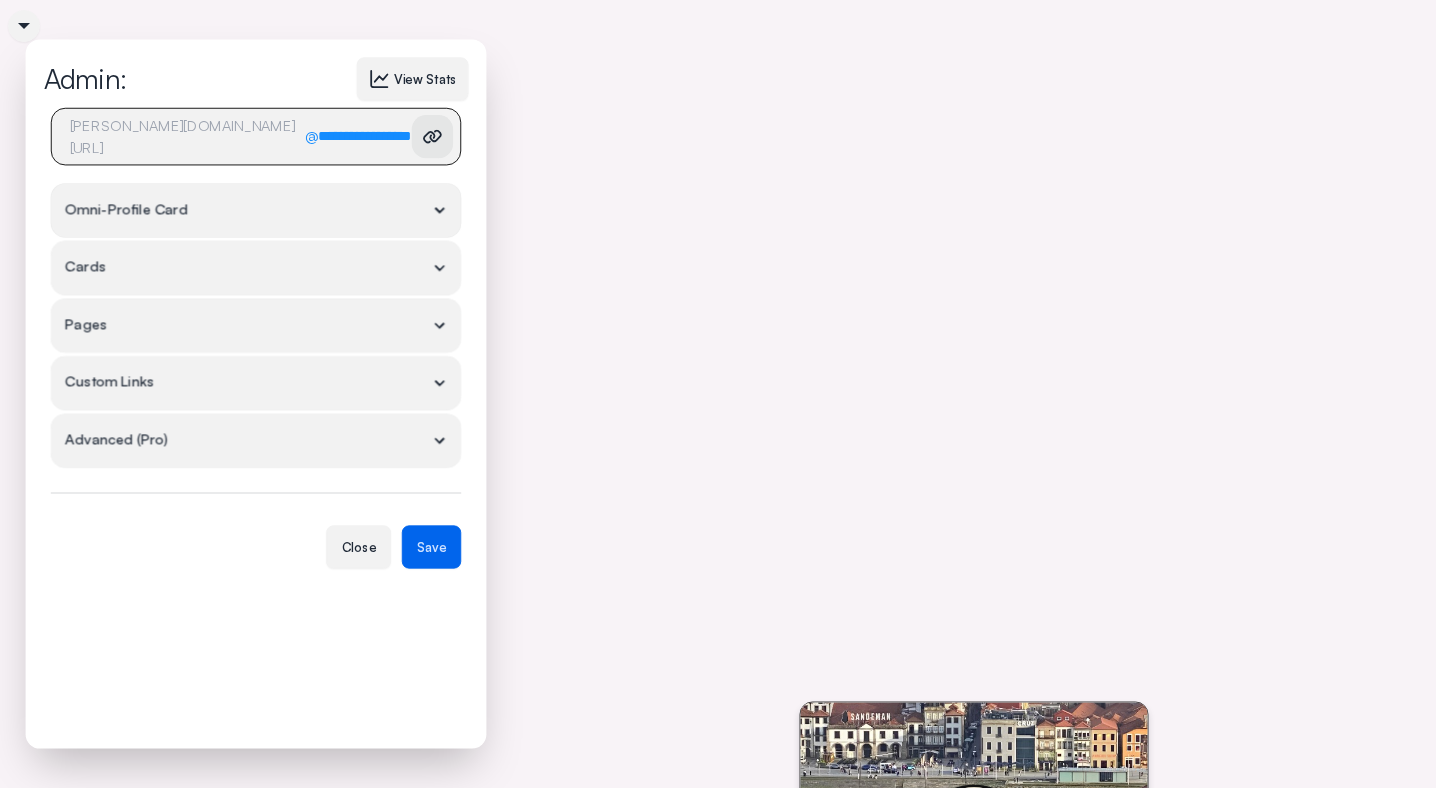 type on "**********" 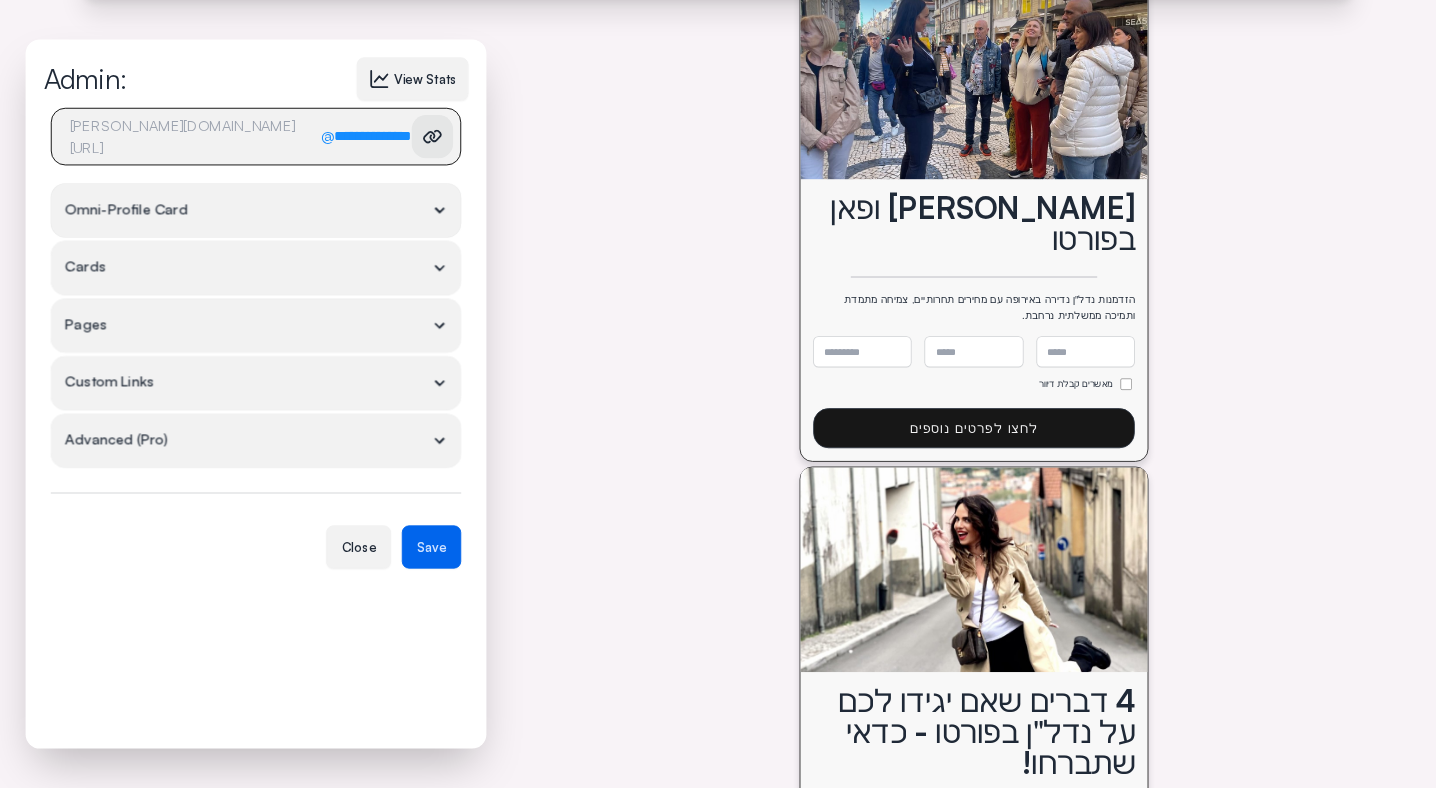 scroll, scrollTop: 4435, scrollLeft: 0, axis: vertical 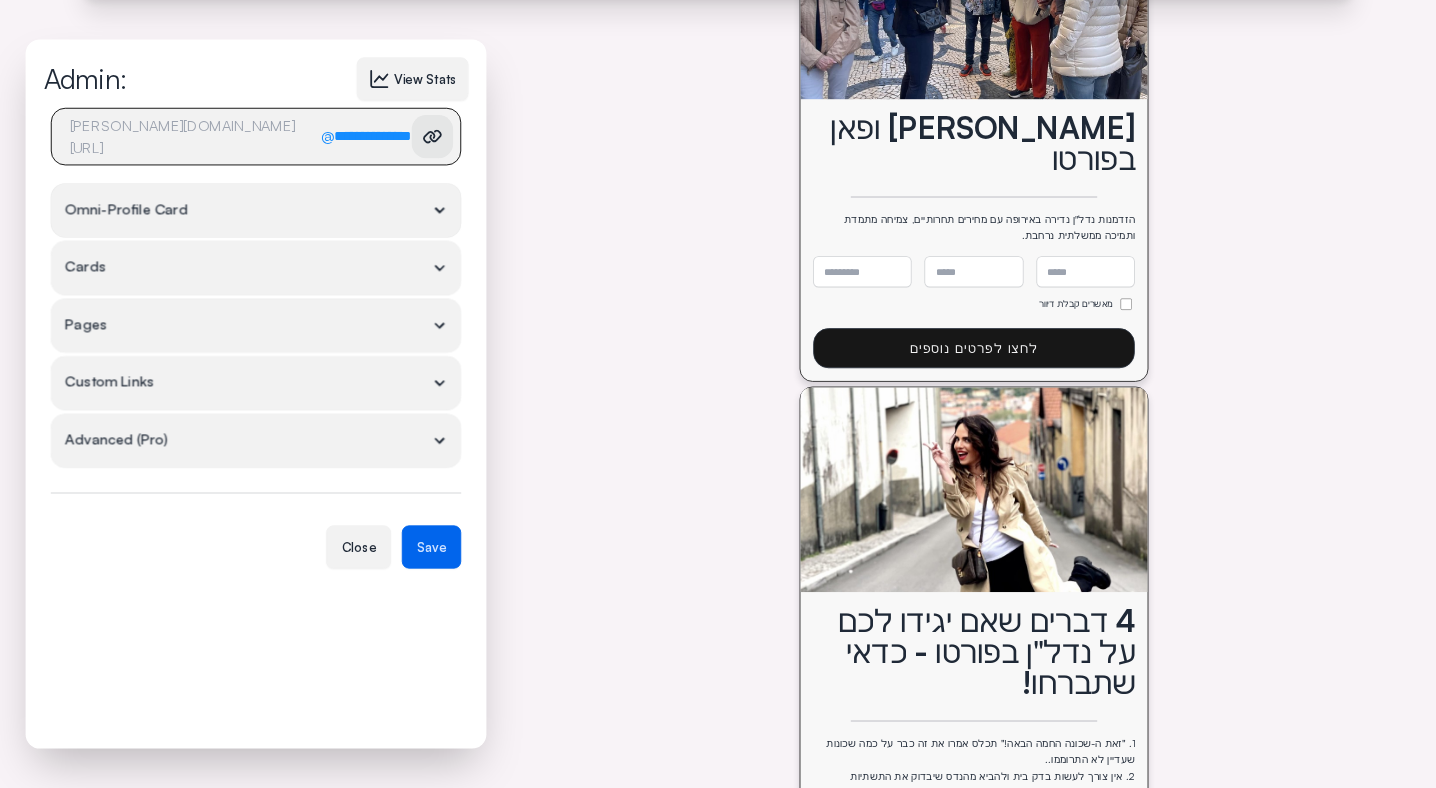 click on "Pages" at bounding box center [256, 326] 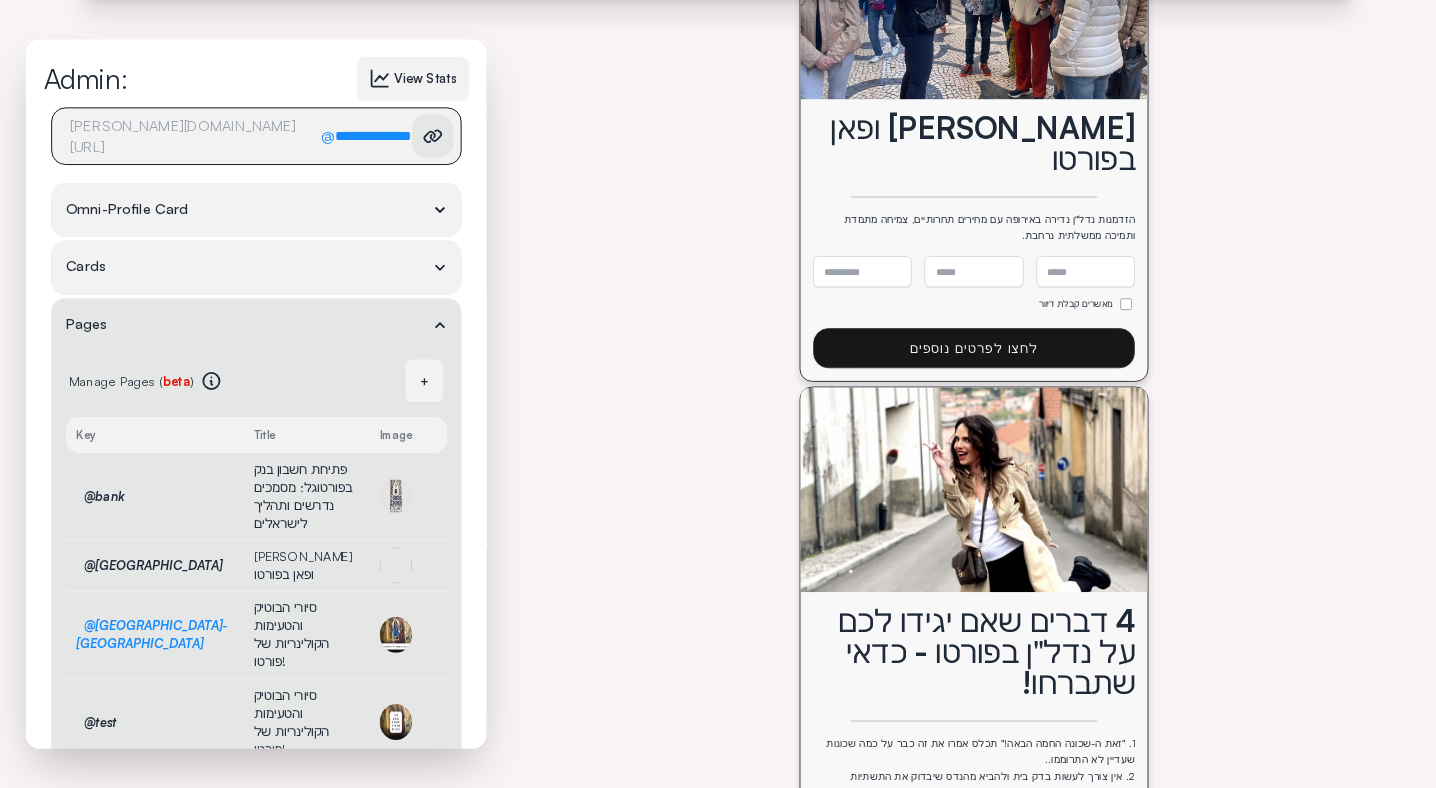 click on "@porto-tours" at bounding box center [151, 634] 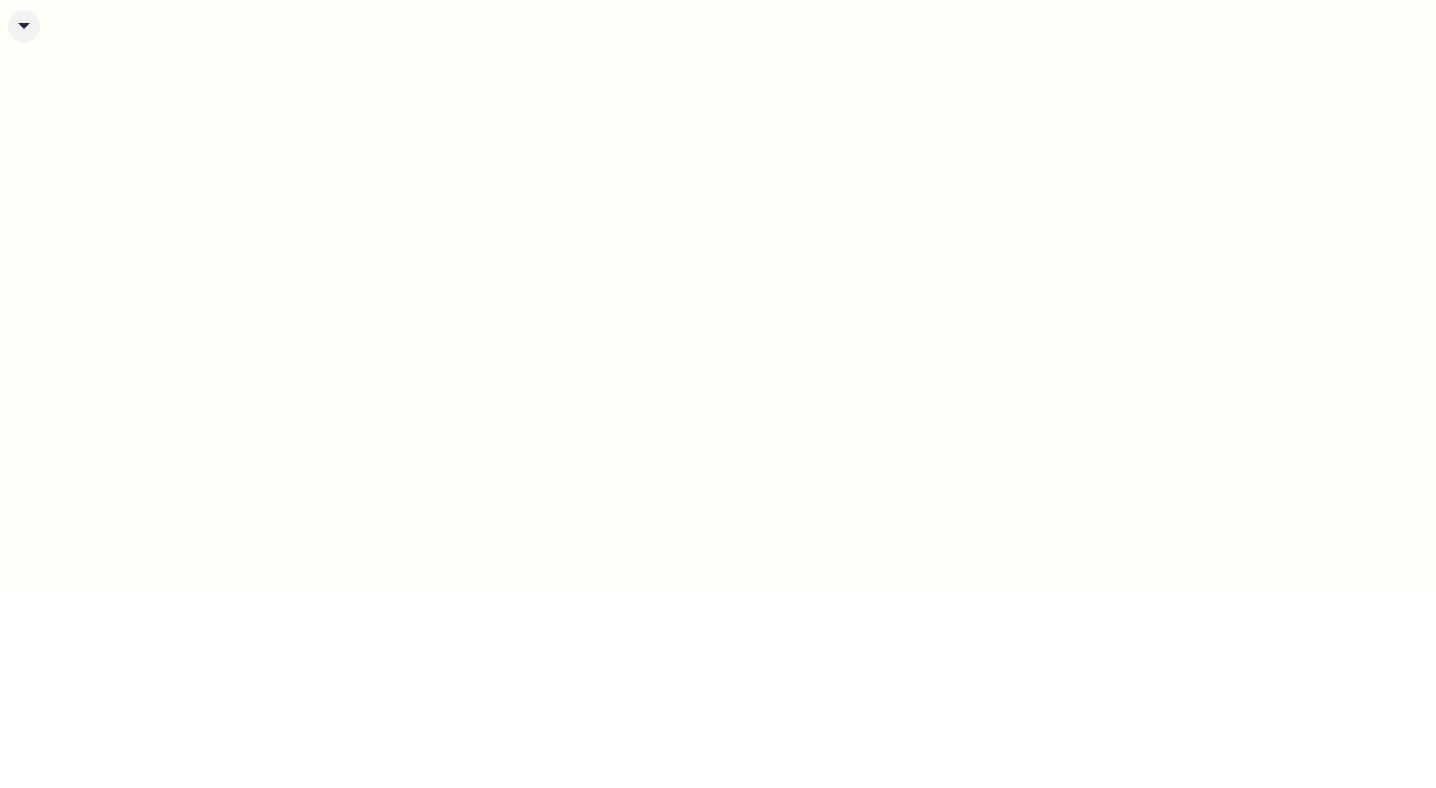 scroll, scrollTop: 0, scrollLeft: 0, axis: both 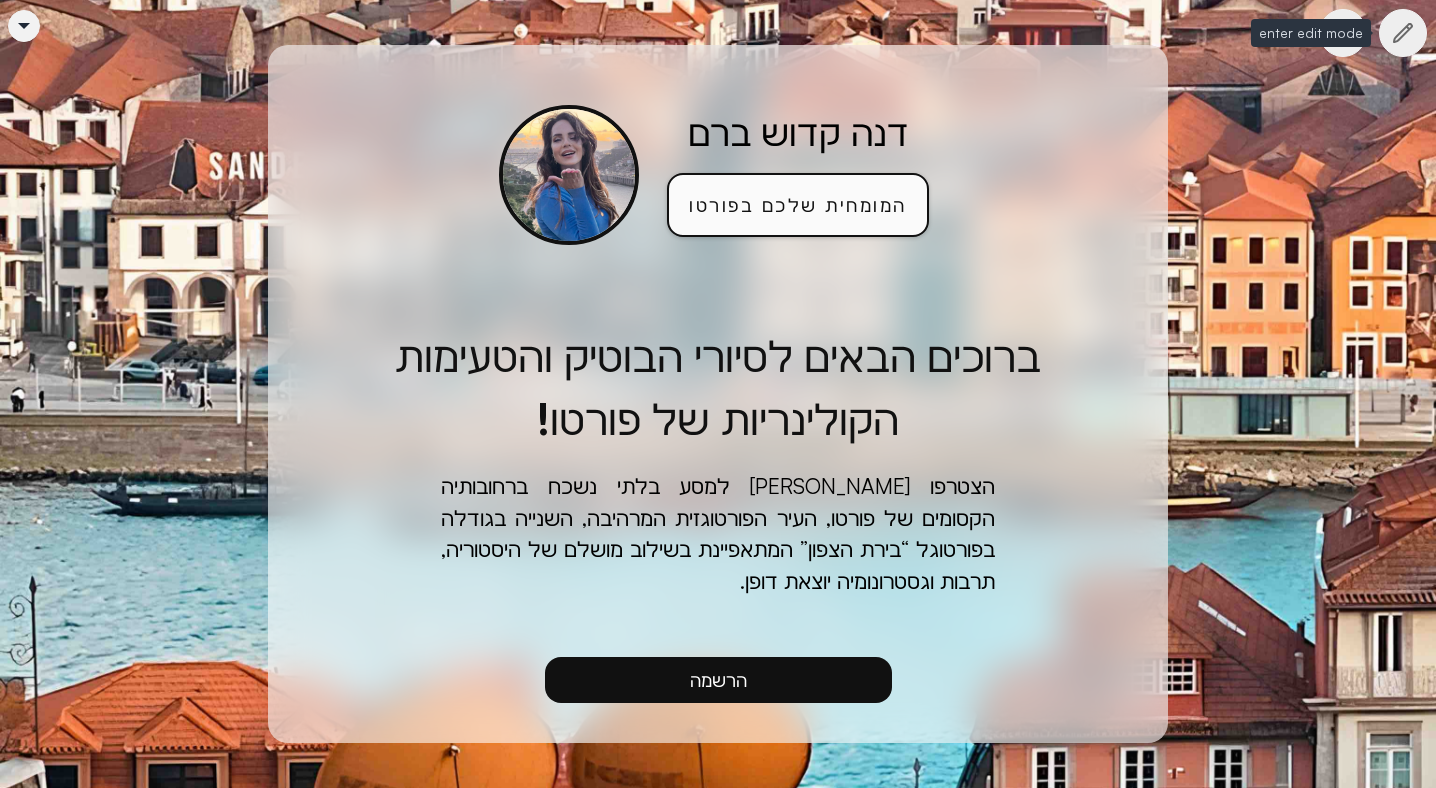 click 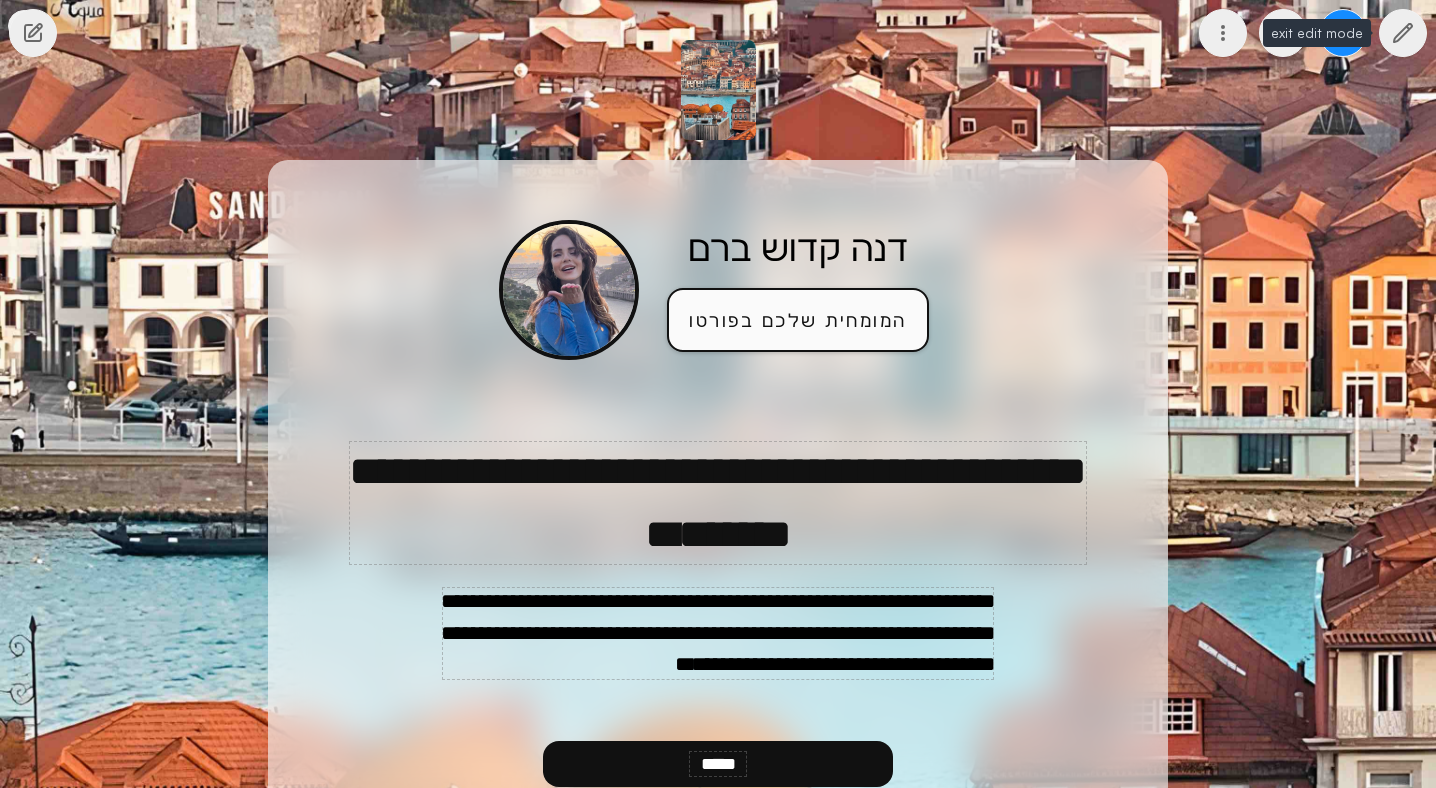 click 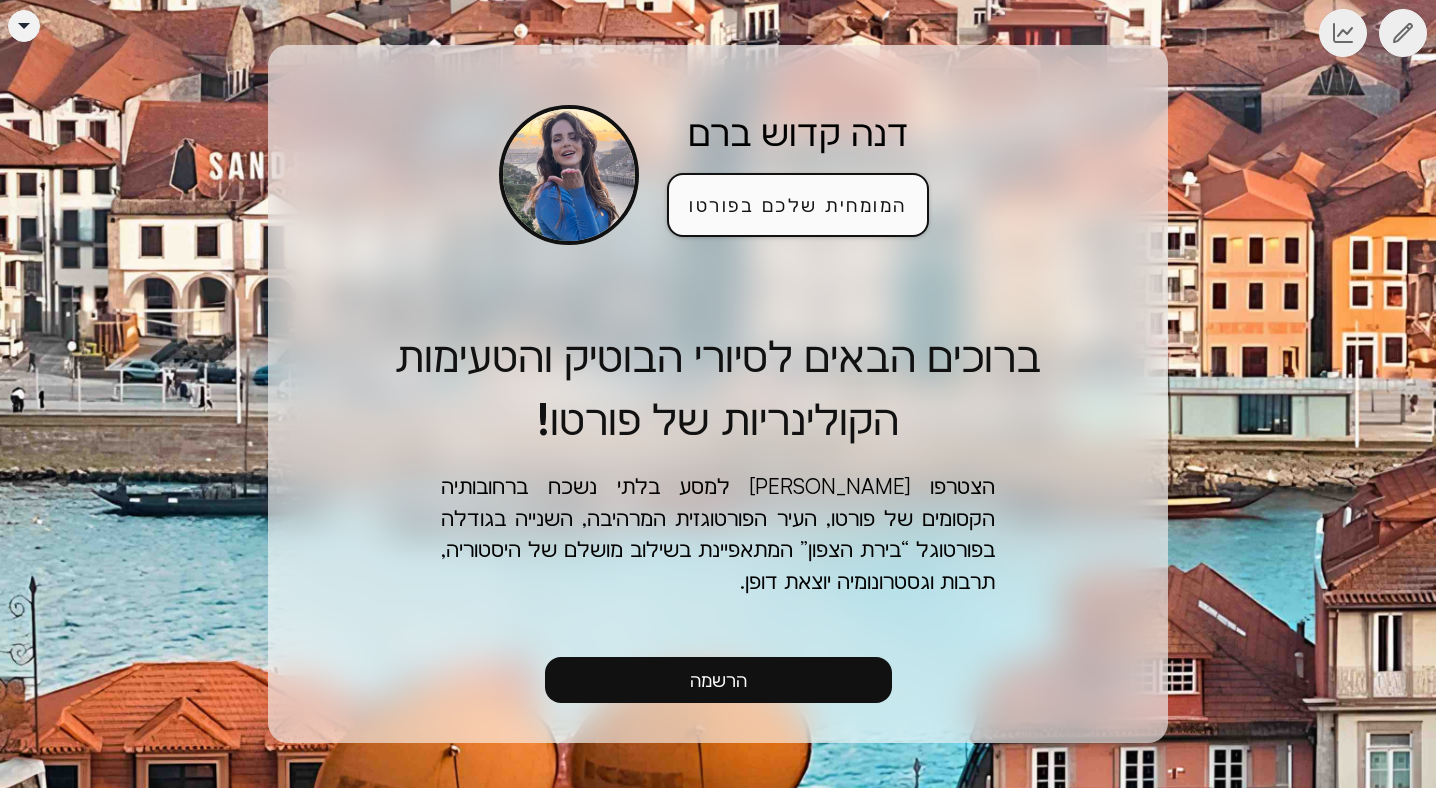 scroll, scrollTop: 0, scrollLeft: 0, axis: both 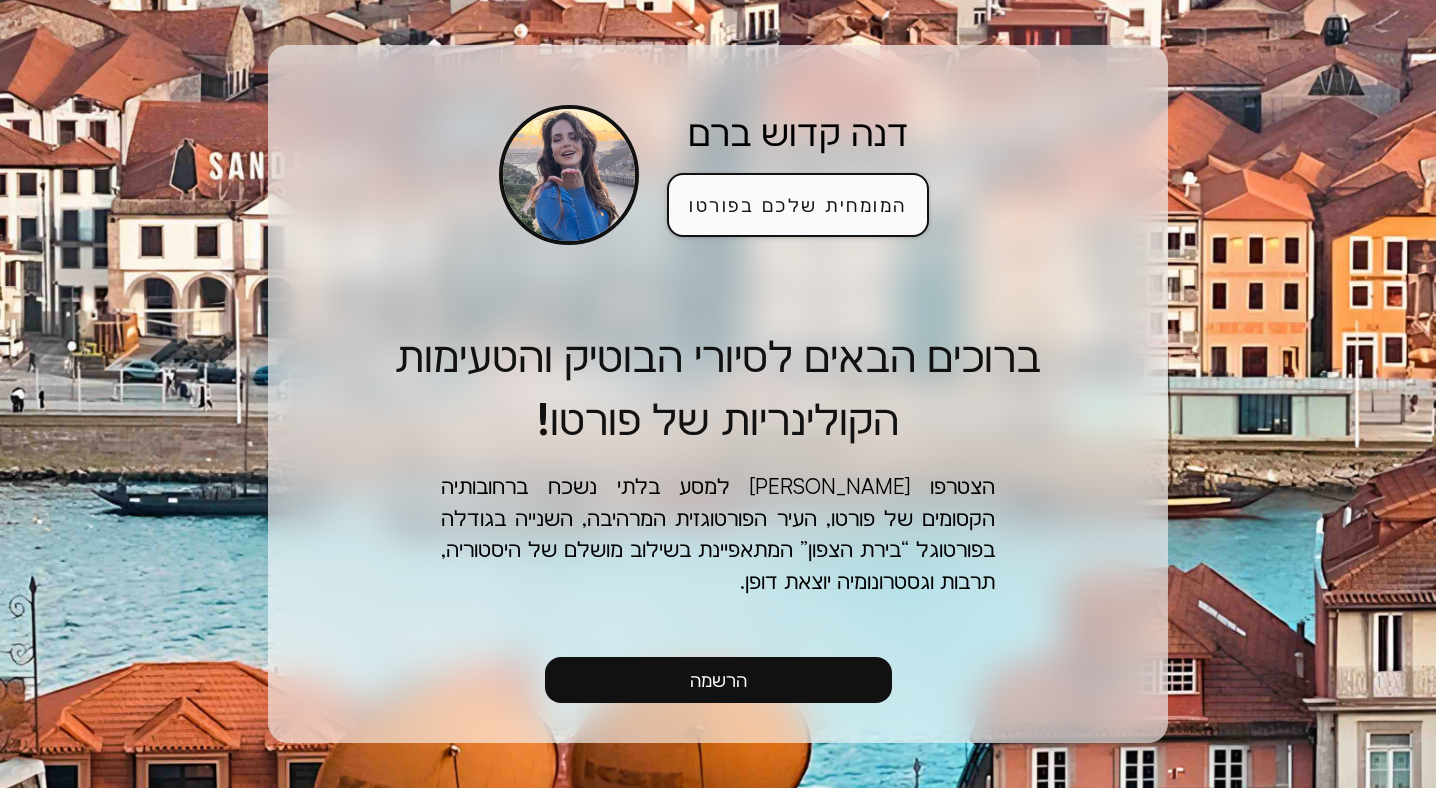 type on "*******" 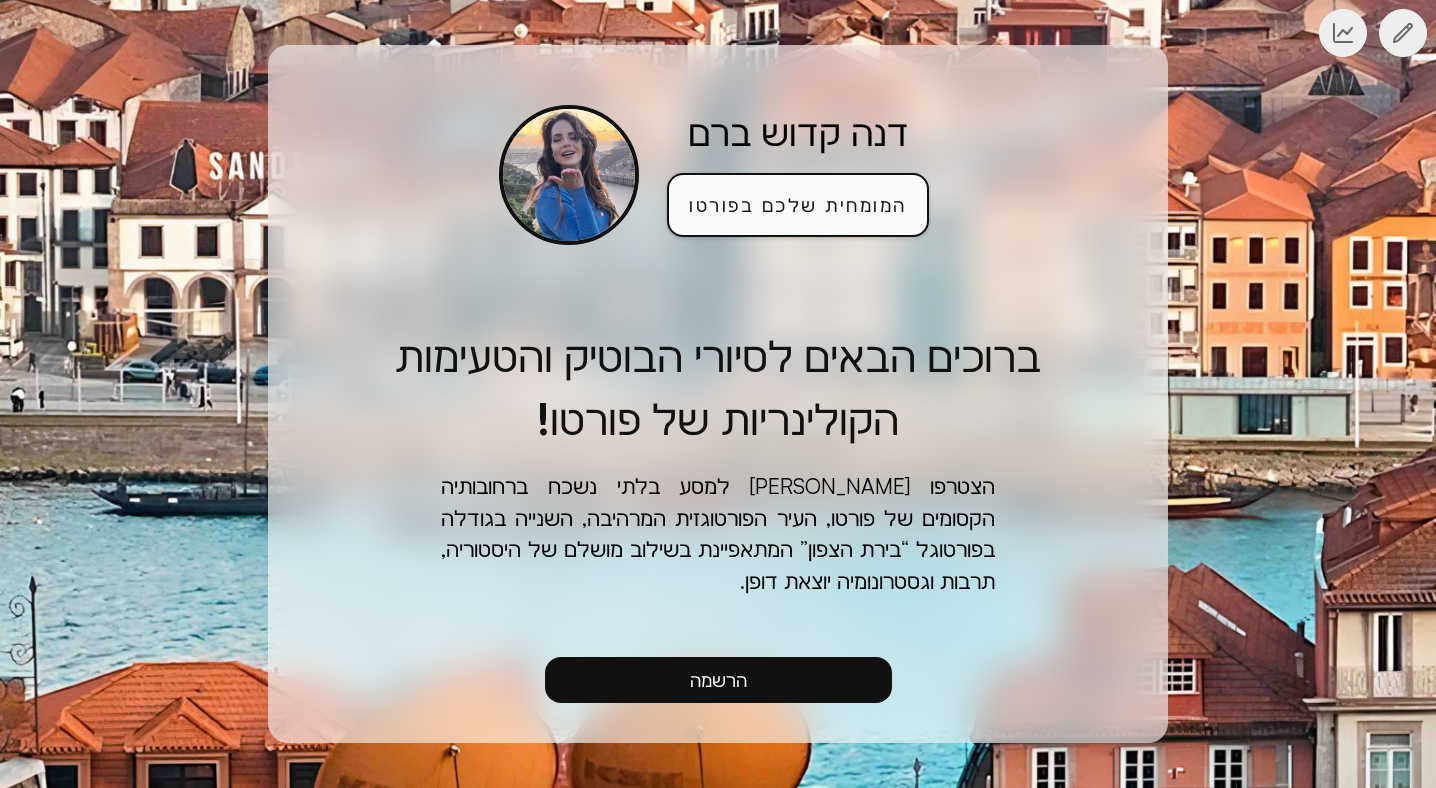 scroll, scrollTop: 0, scrollLeft: -551, axis: horizontal 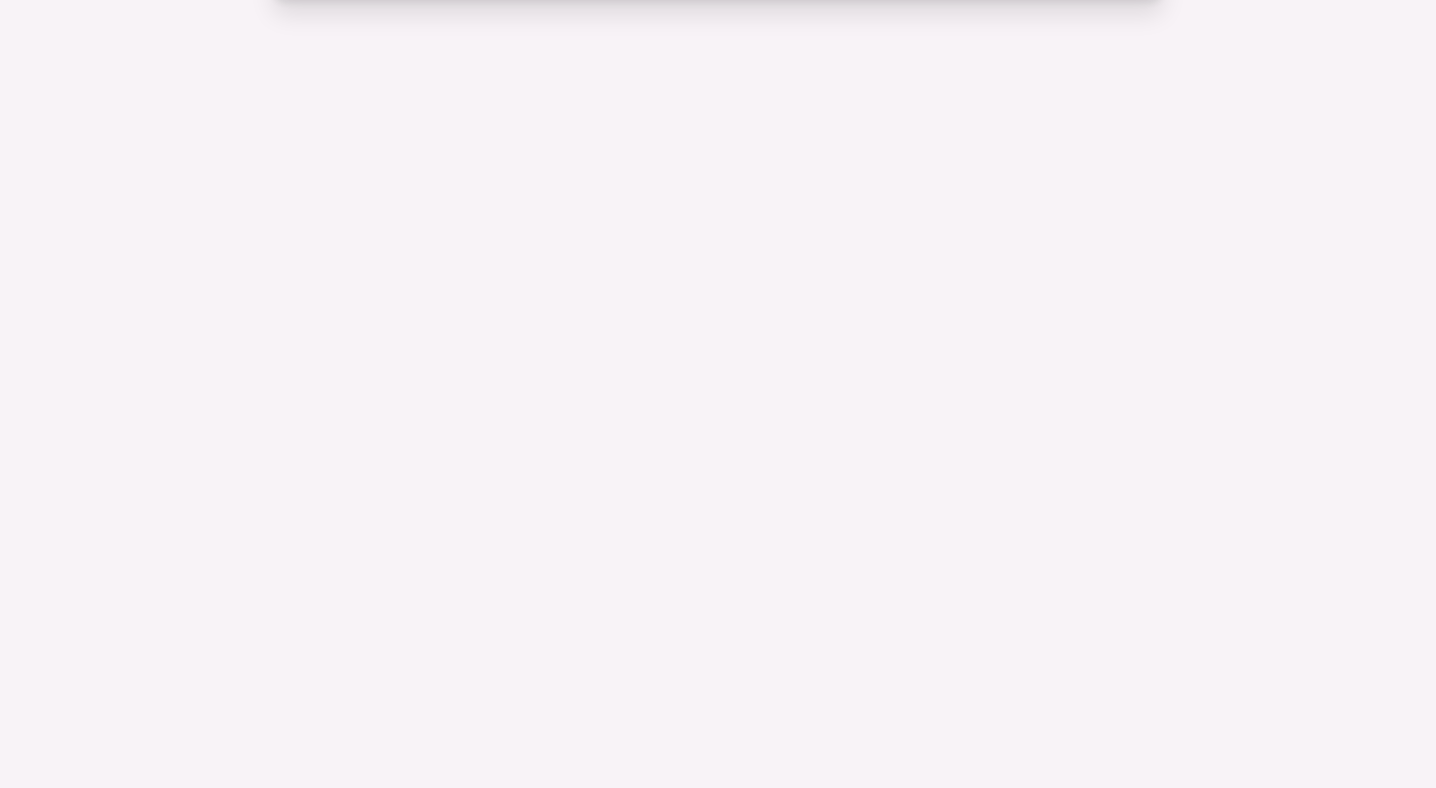 select on "****" 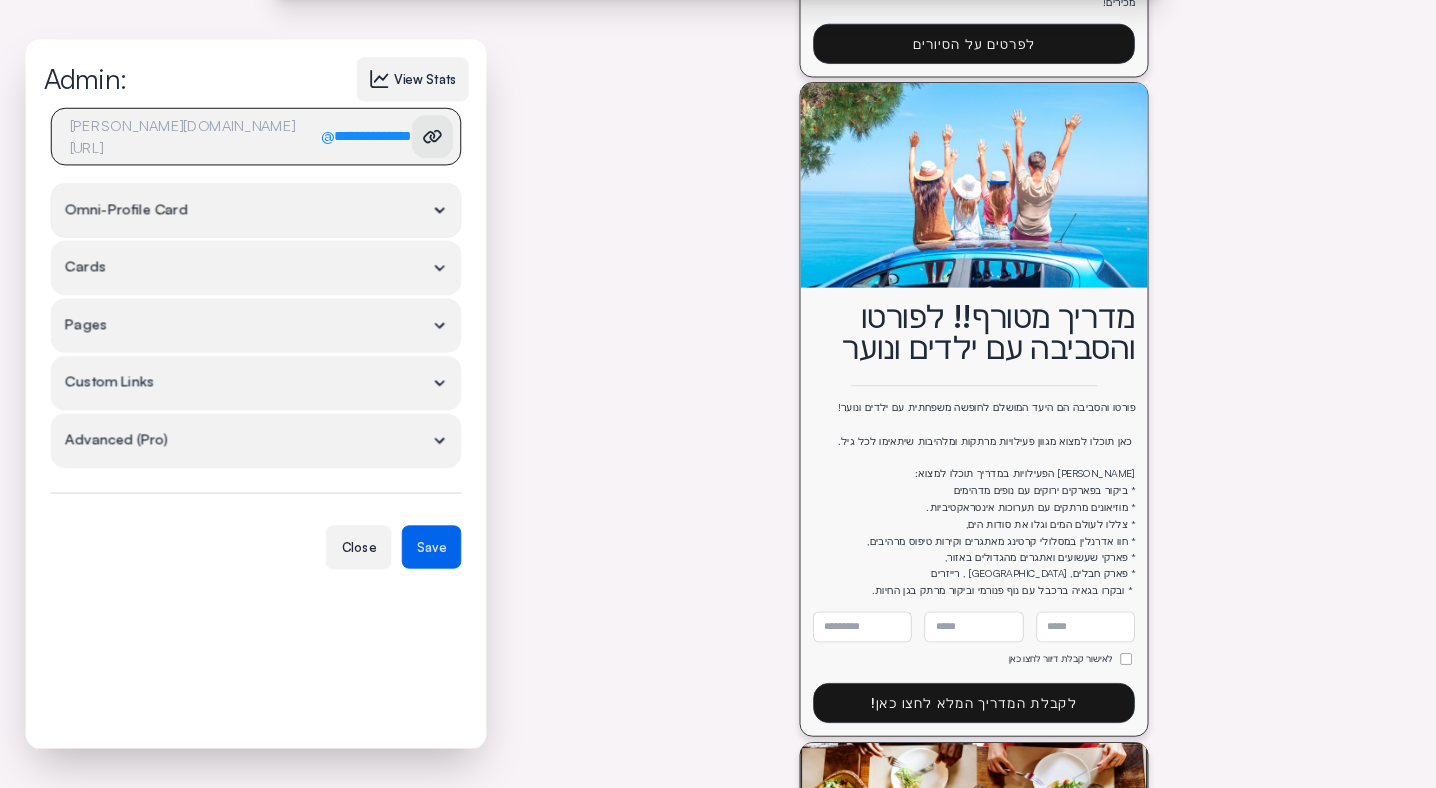 scroll, scrollTop: 2661, scrollLeft: 0, axis: vertical 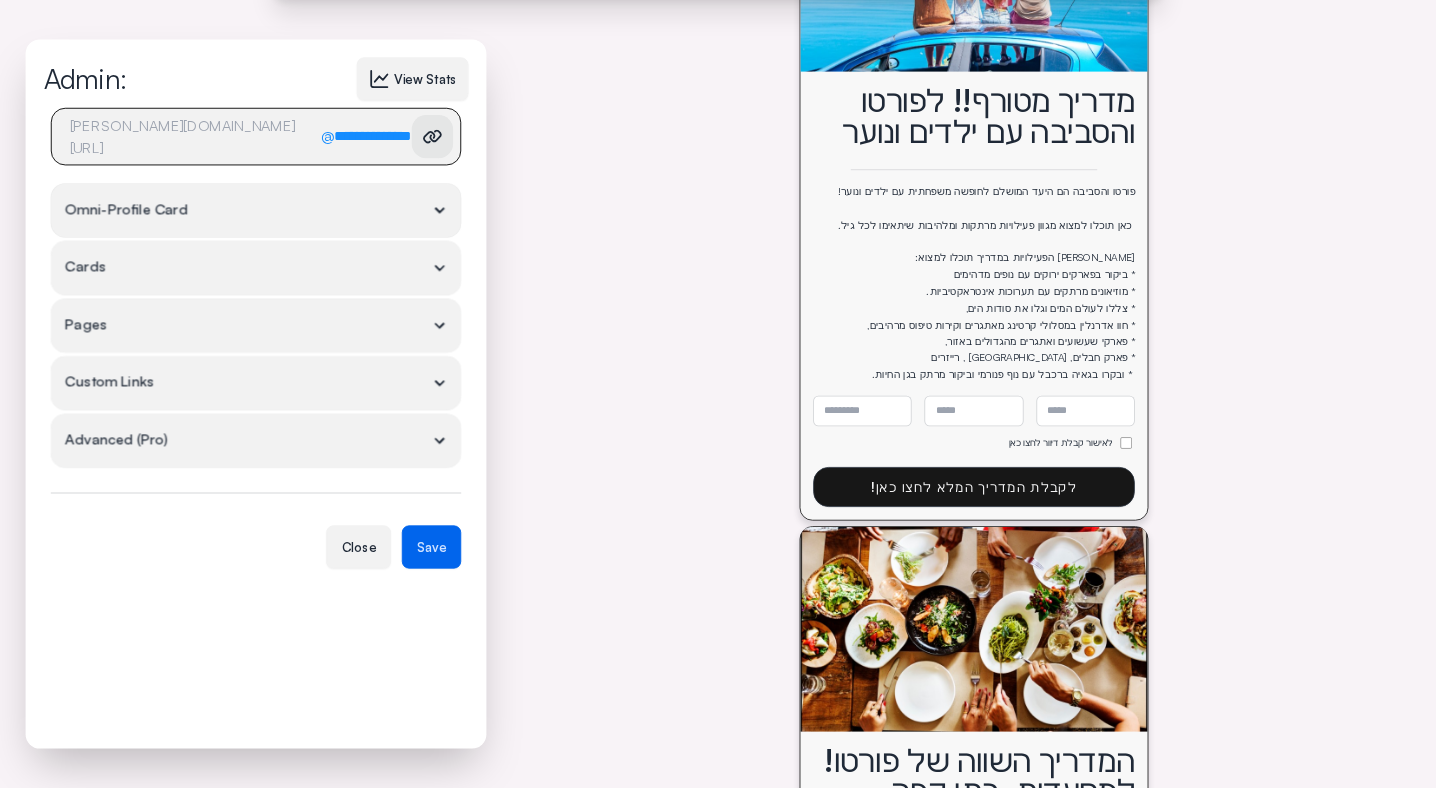 click on "Cards" at bounding box center (256, 268) 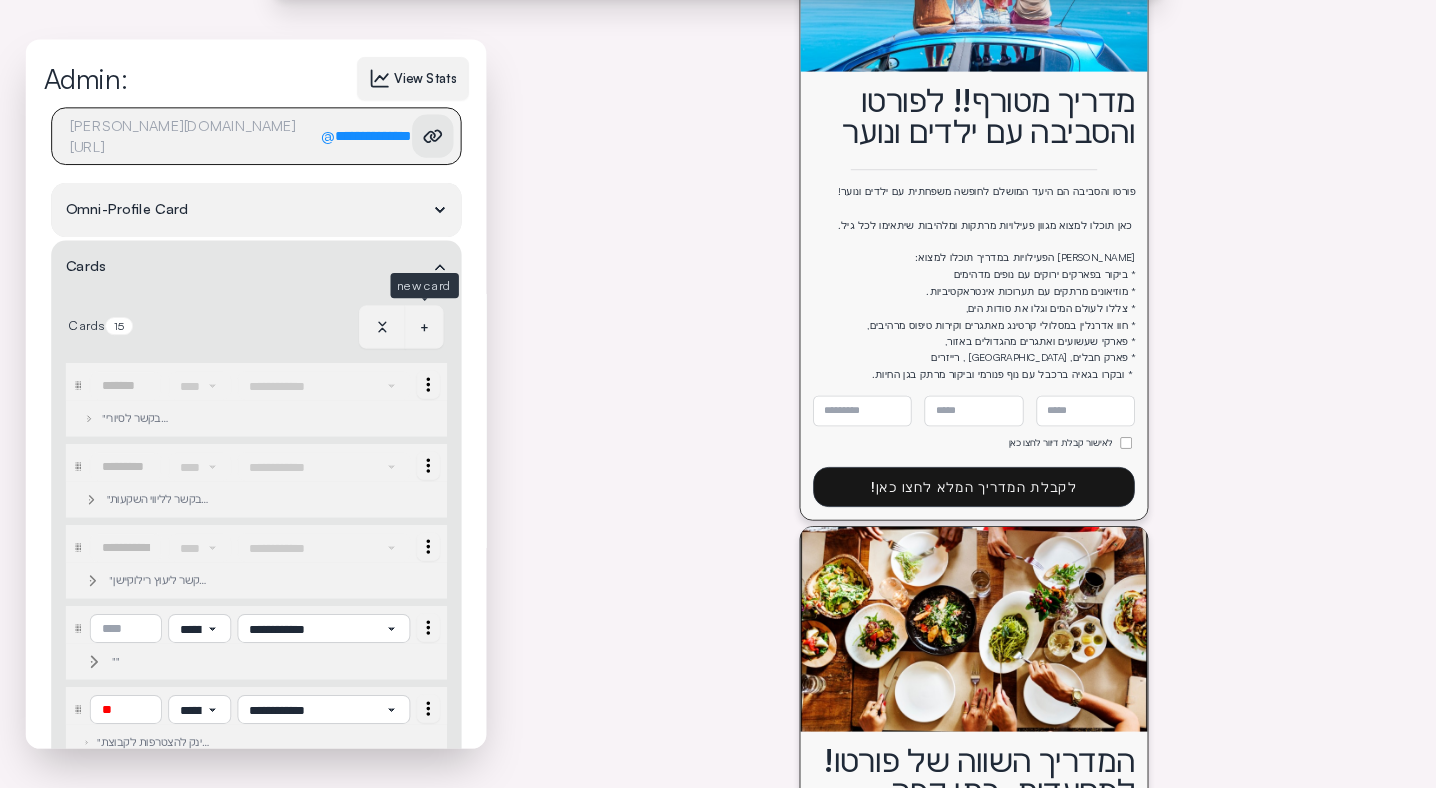 click on "+" at bounding box center [424, 327] 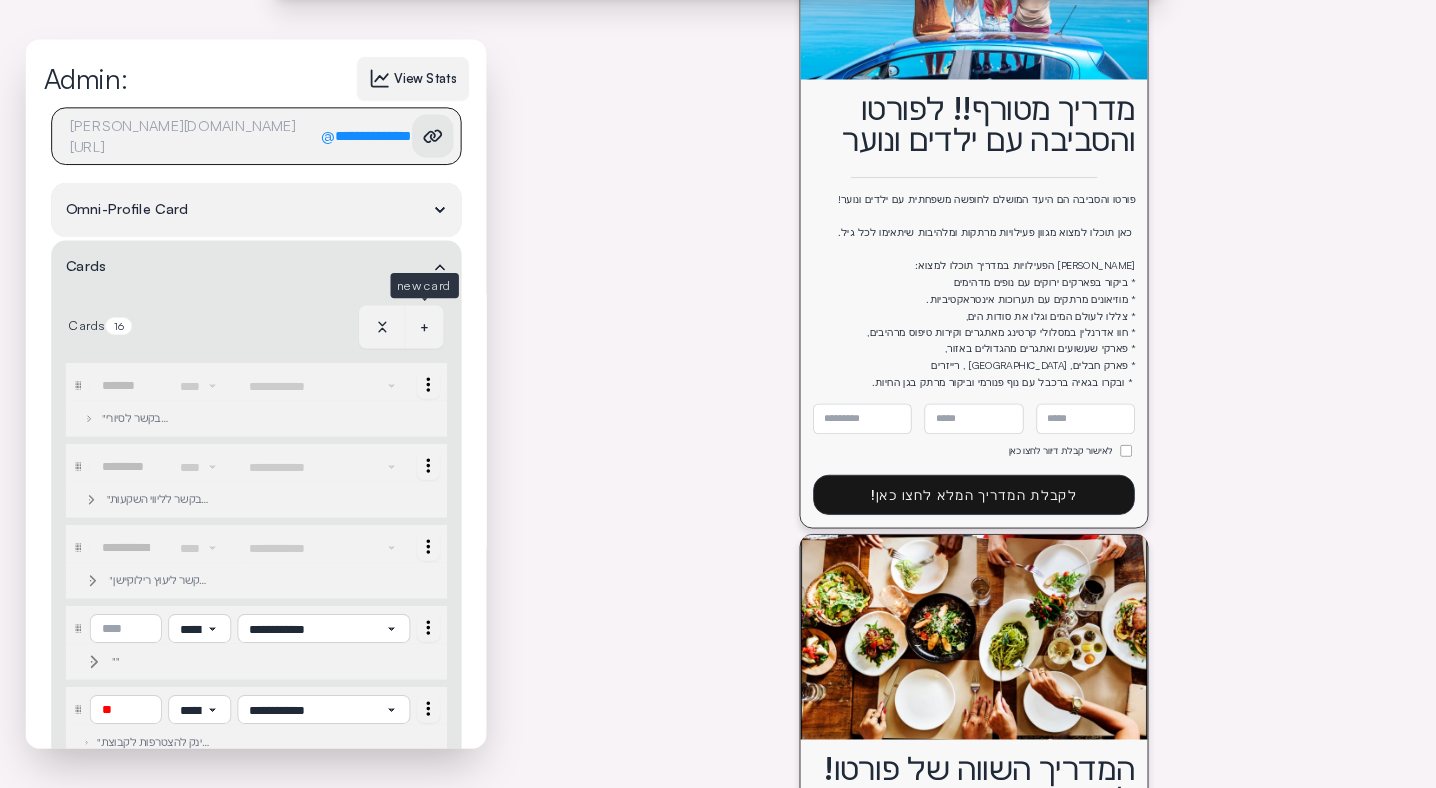 scroll, scrollTop: 1640, scrollLeft: 0, axis: vertical 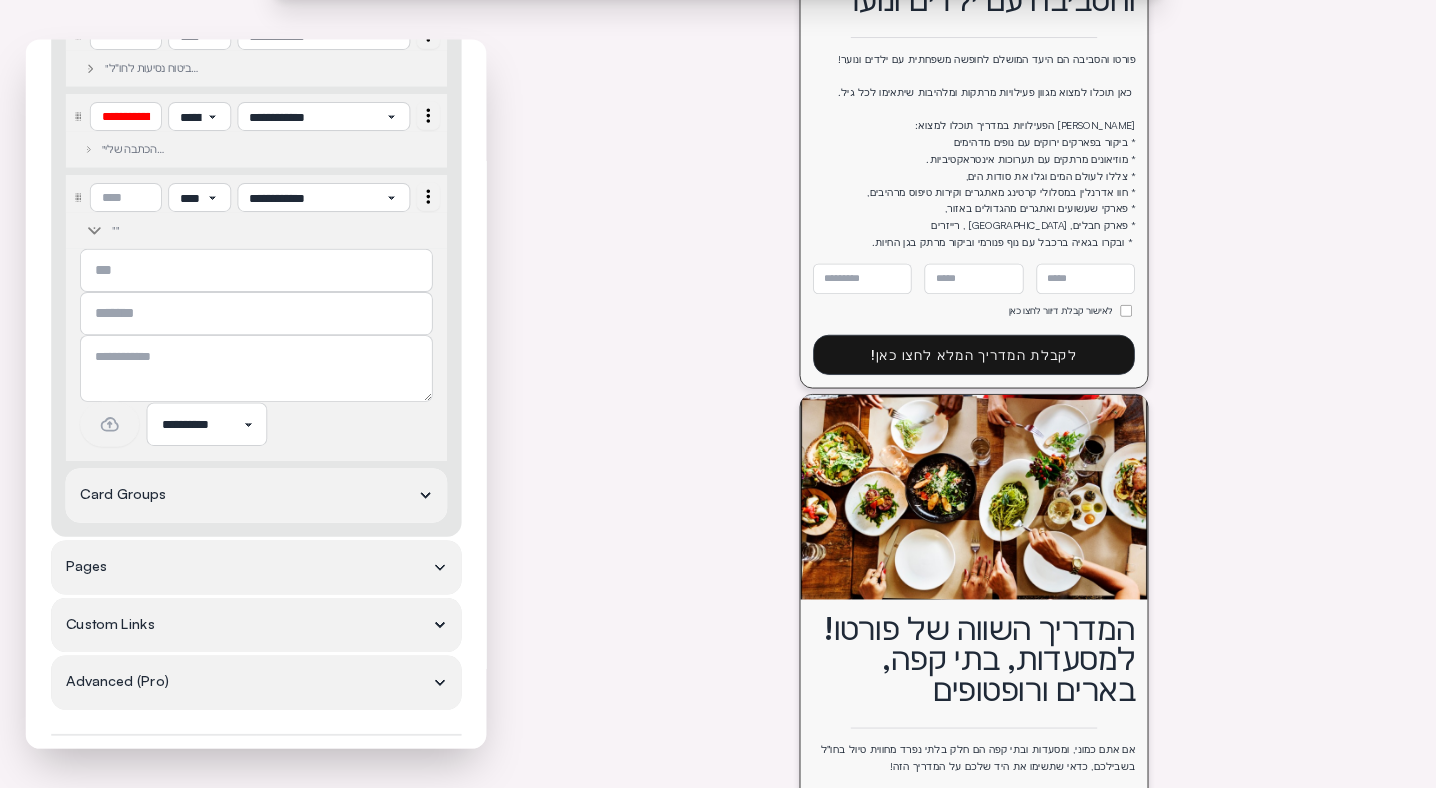 click 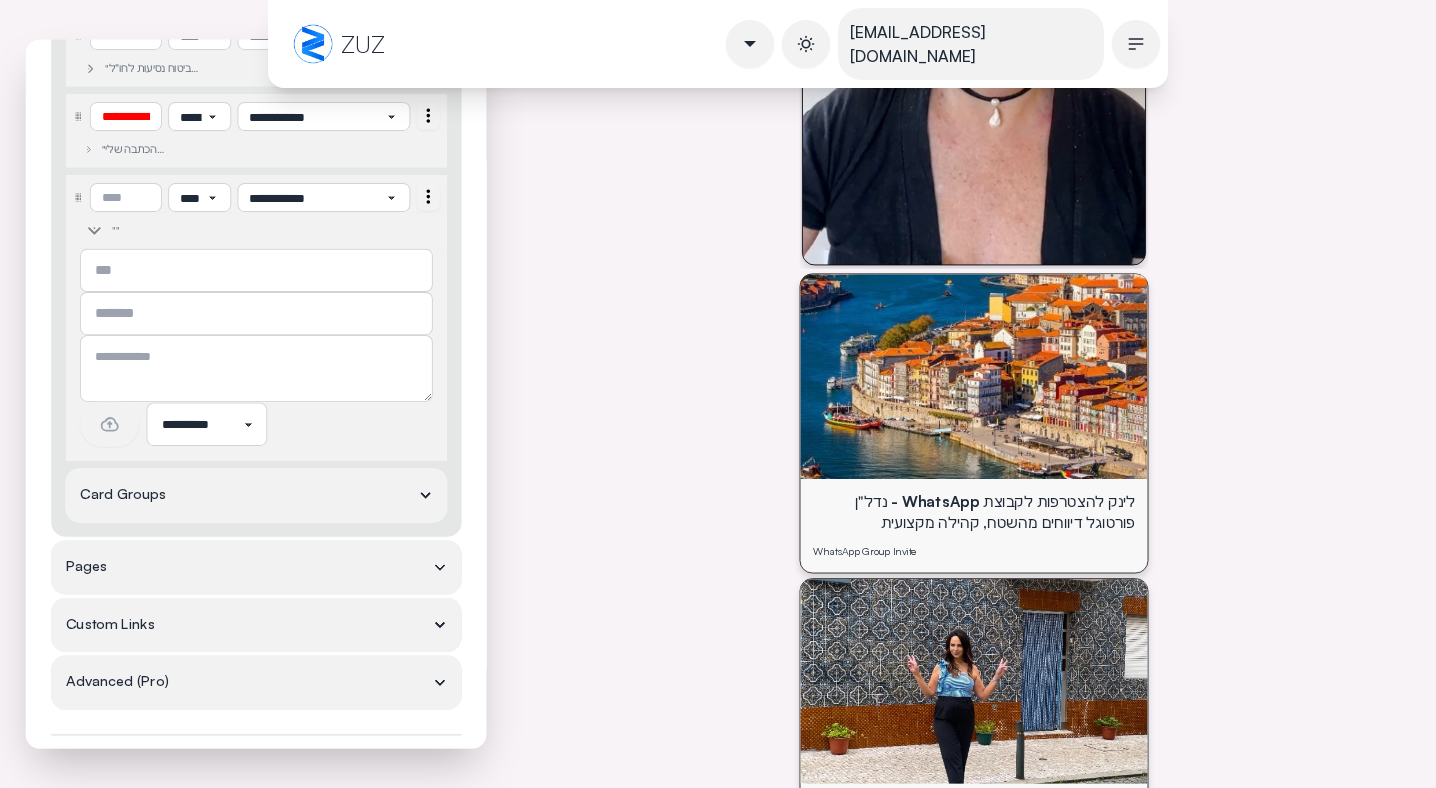 scroll, scrollTop: 1317, scrollLeft: 0, axis: vertical 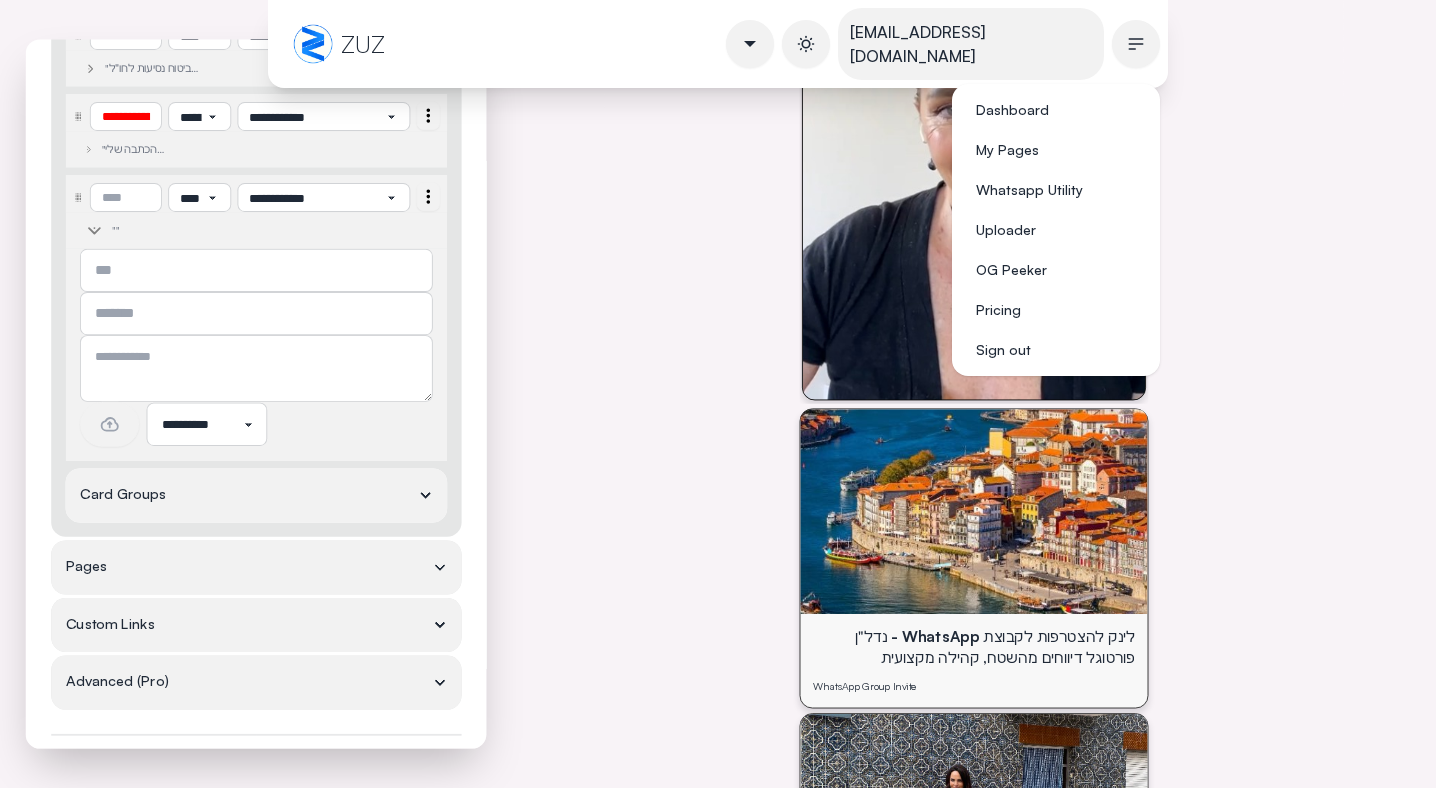click at bounding box center [1136, 44] 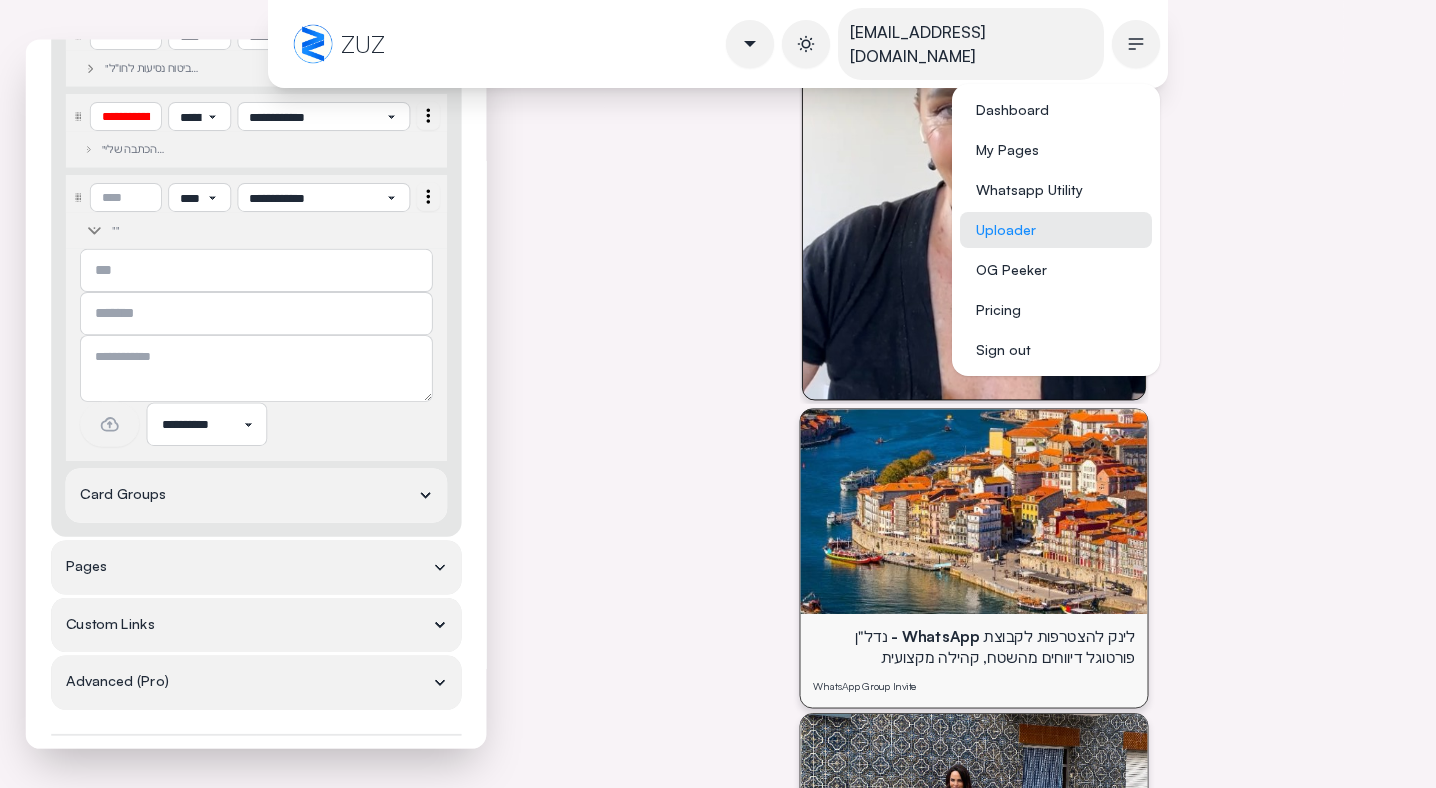 click on "Uploader" at bounding box center [1056, 230] 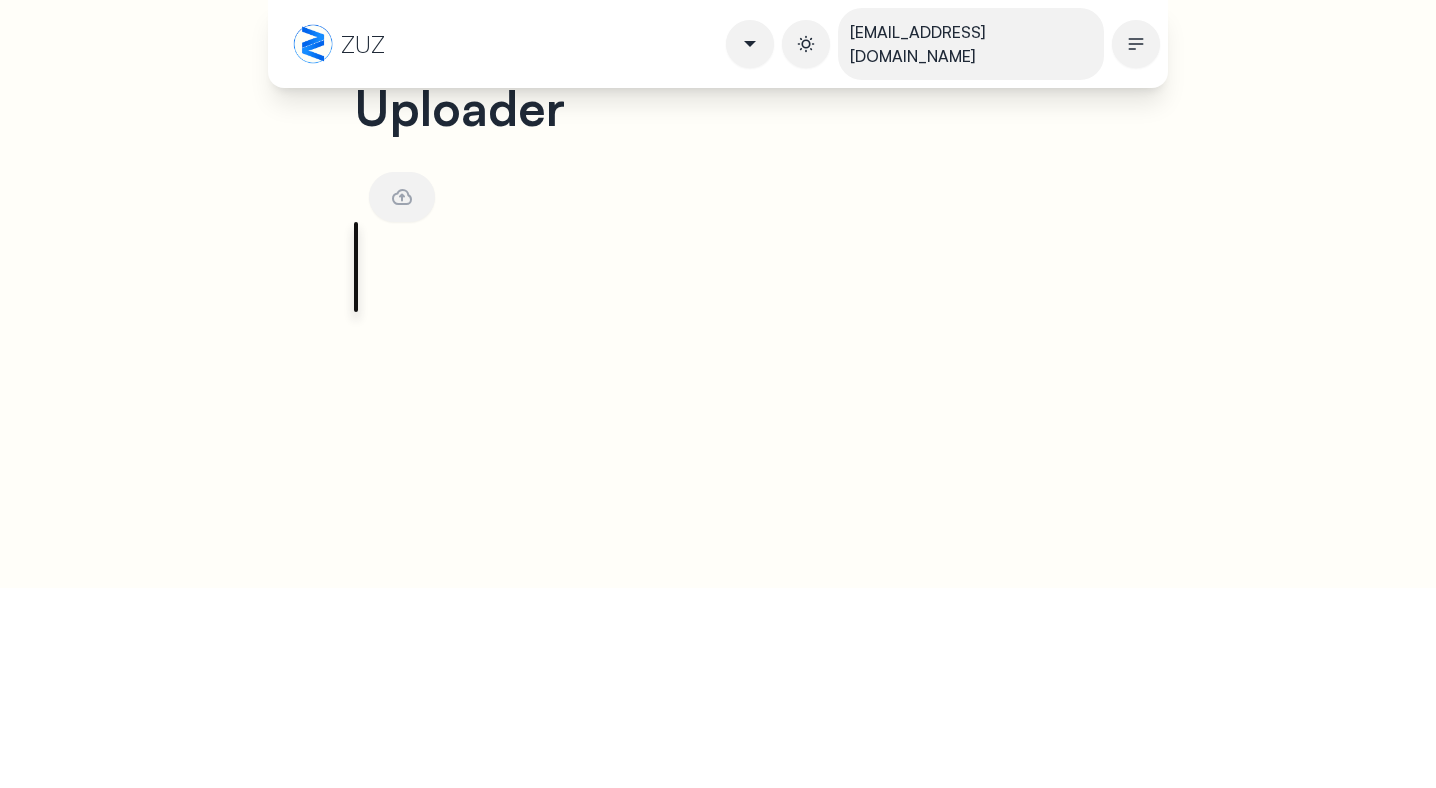 scroll, scrollTop: 0, scrollLeft: 0, axis: both 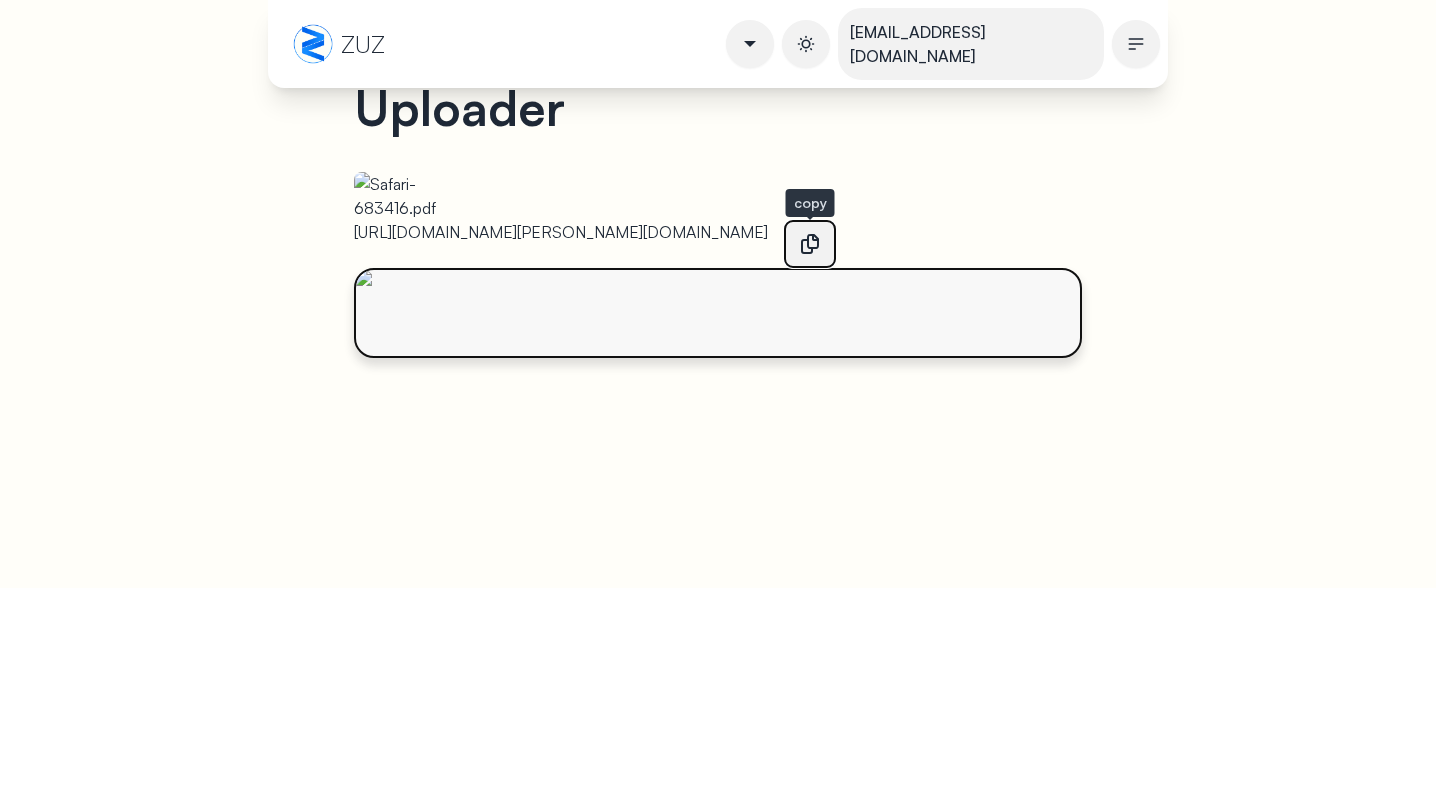 click 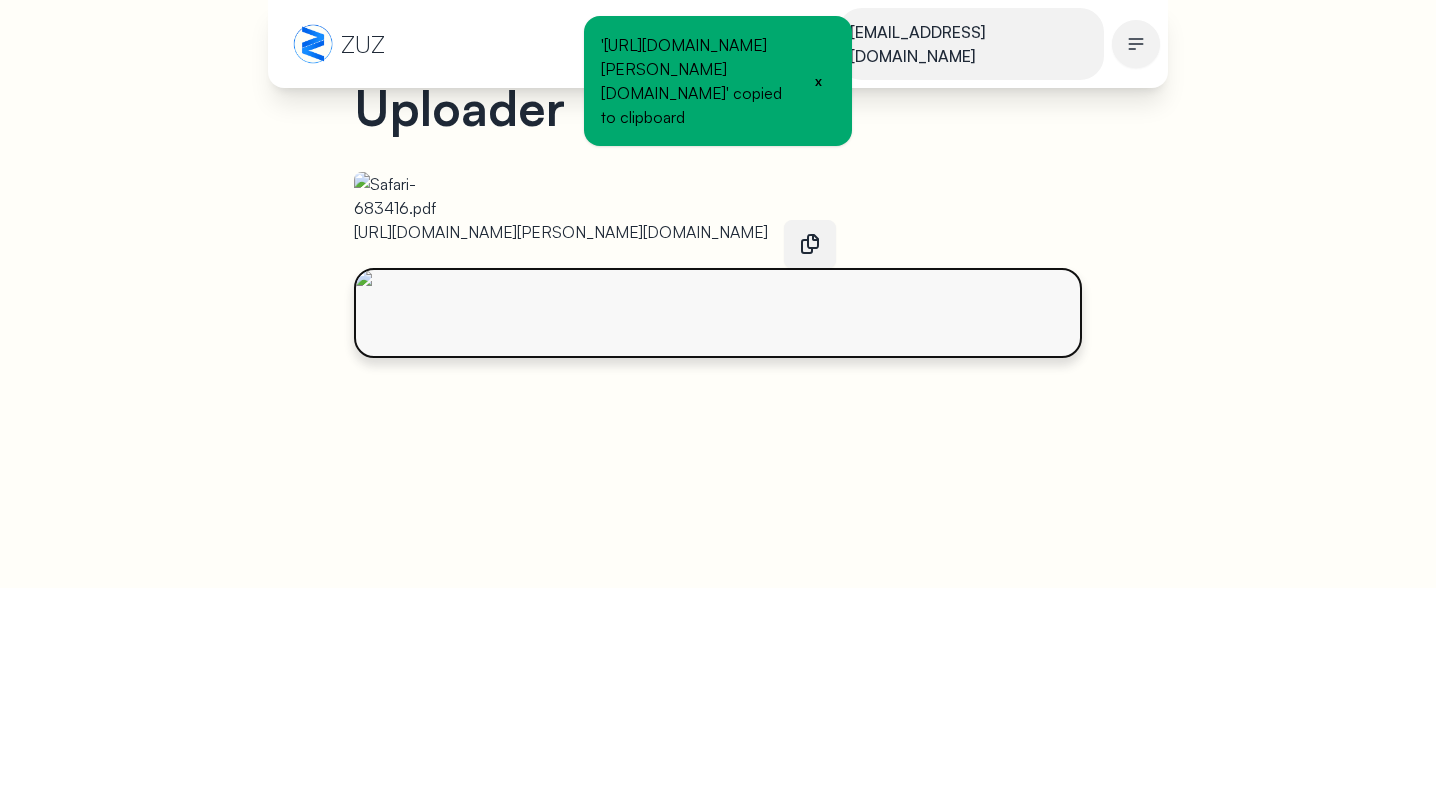 click on "ZUZ elya@feedox.com Dashboard My Pages Whatsapp Utility Uploader OG Peeker Pricing Sign out 'https://firebasestorage.googleapis.com/v0/b/zuz-to.appspot.com/o/user%2FlbEEN7tK3NckVscFP925XpO0yMa2%2Fpublic%2FSafari-683416.pdf?alt=media' copied to clipboard x Uploader https://firebasestorage.googleapis.com/v0/b/zuz-to.appspot.com/o/user%2FlbEEN7tK3NckVscFP925XpO0yMa2%2Fpublic%2FSafari-683416.pdf?alt=media" 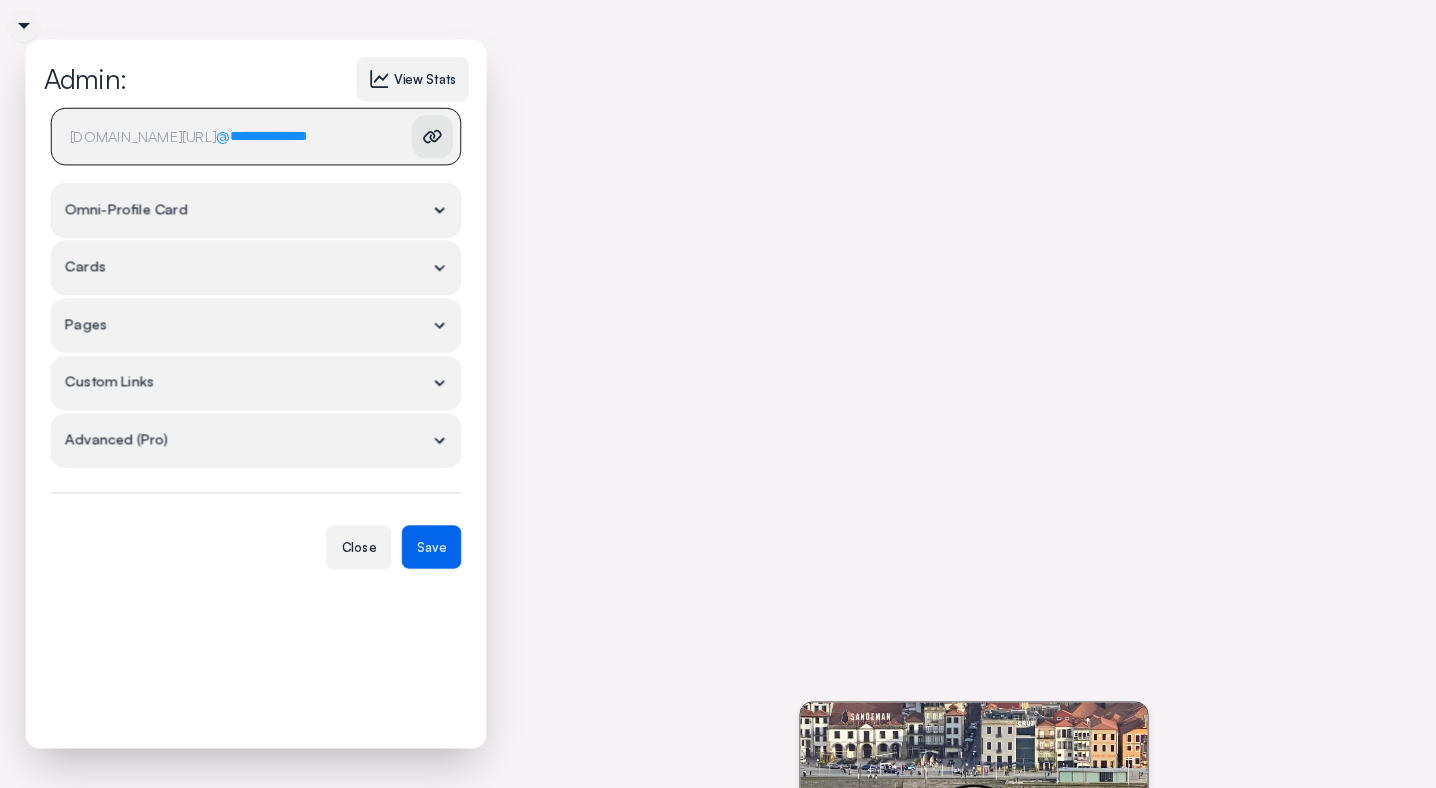select on "****" 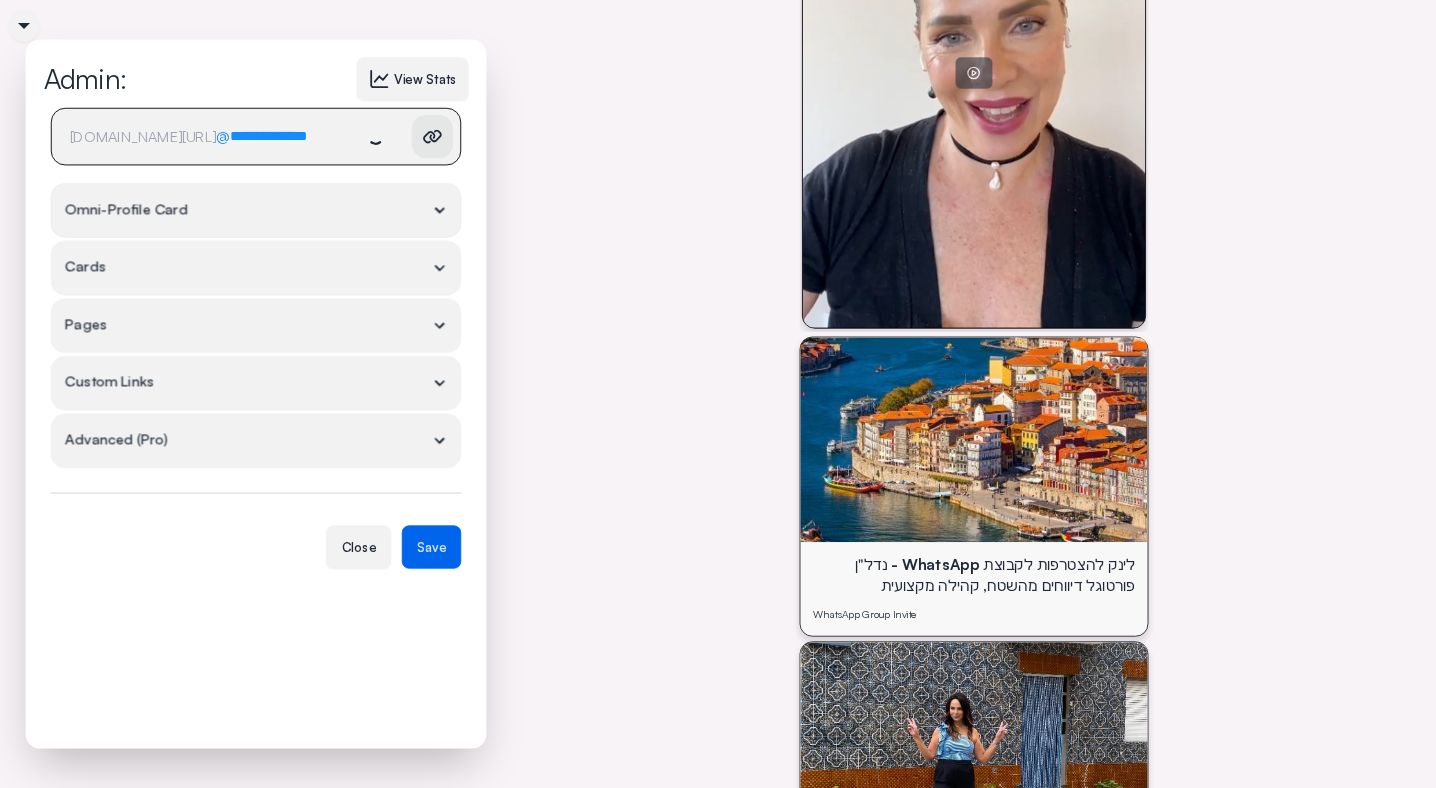 scroll, scrollTop: 1381, scrollLeft: 0, axis: vertical 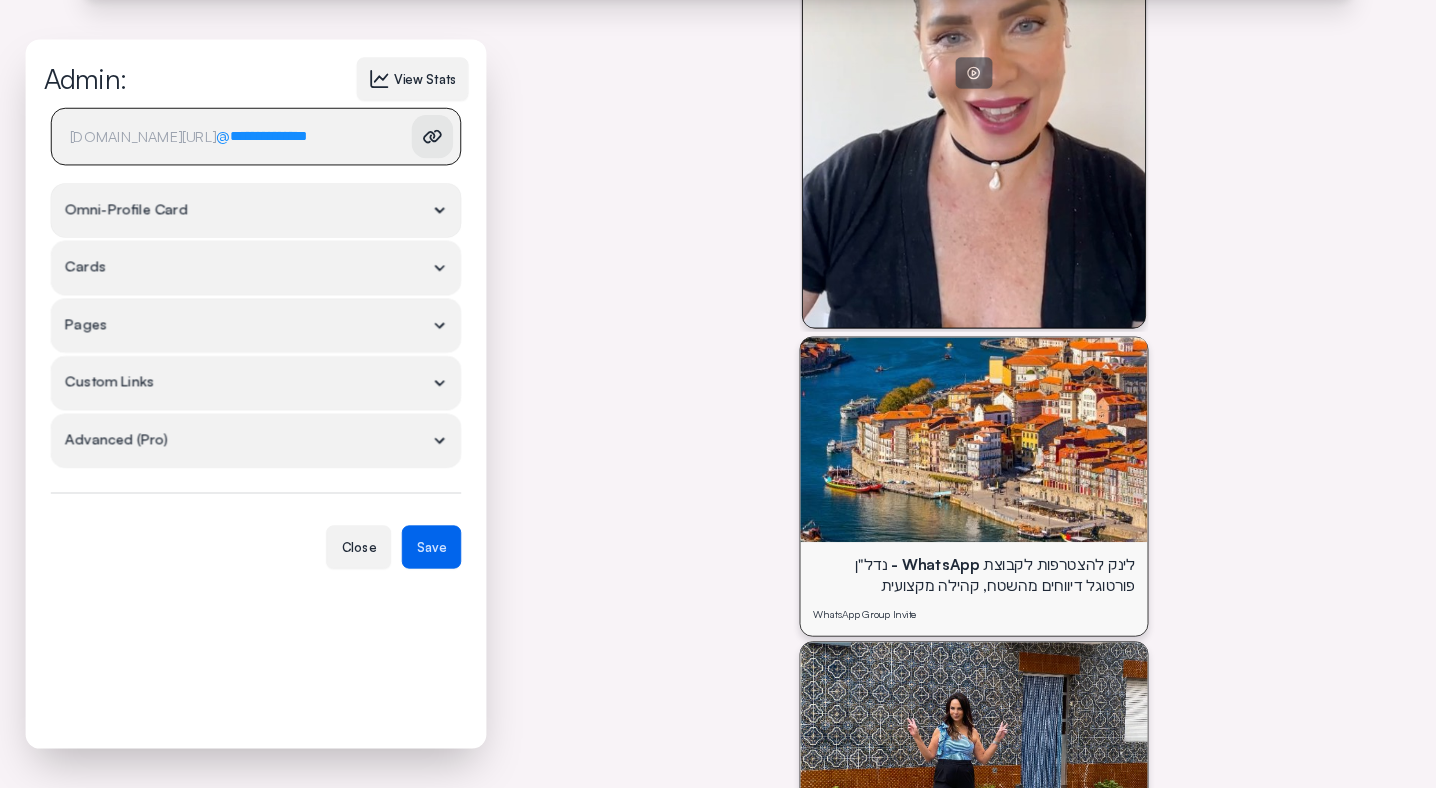 click on "Cards" at bounding box center [256, 268] 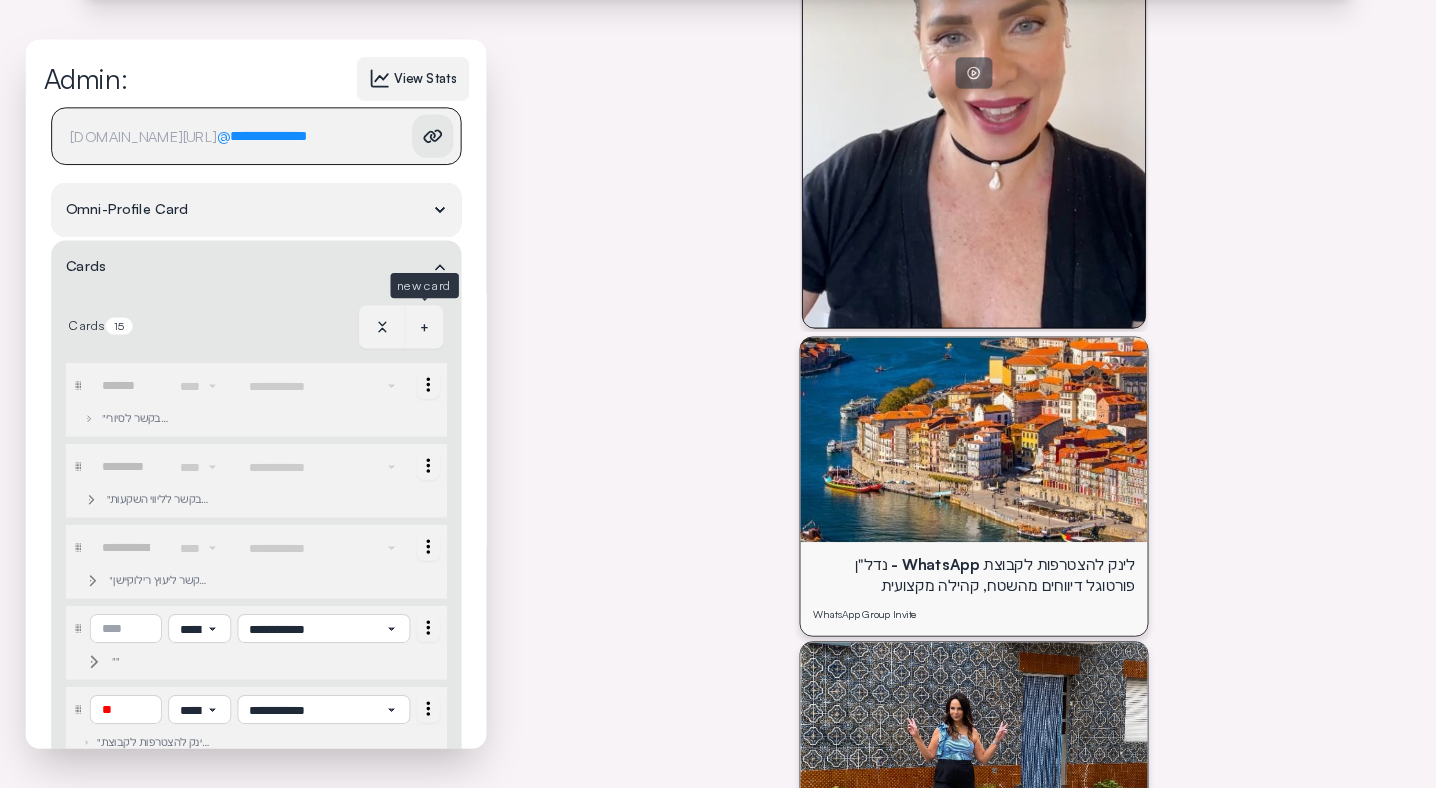 click on "+" at bounding box center (424, 327) 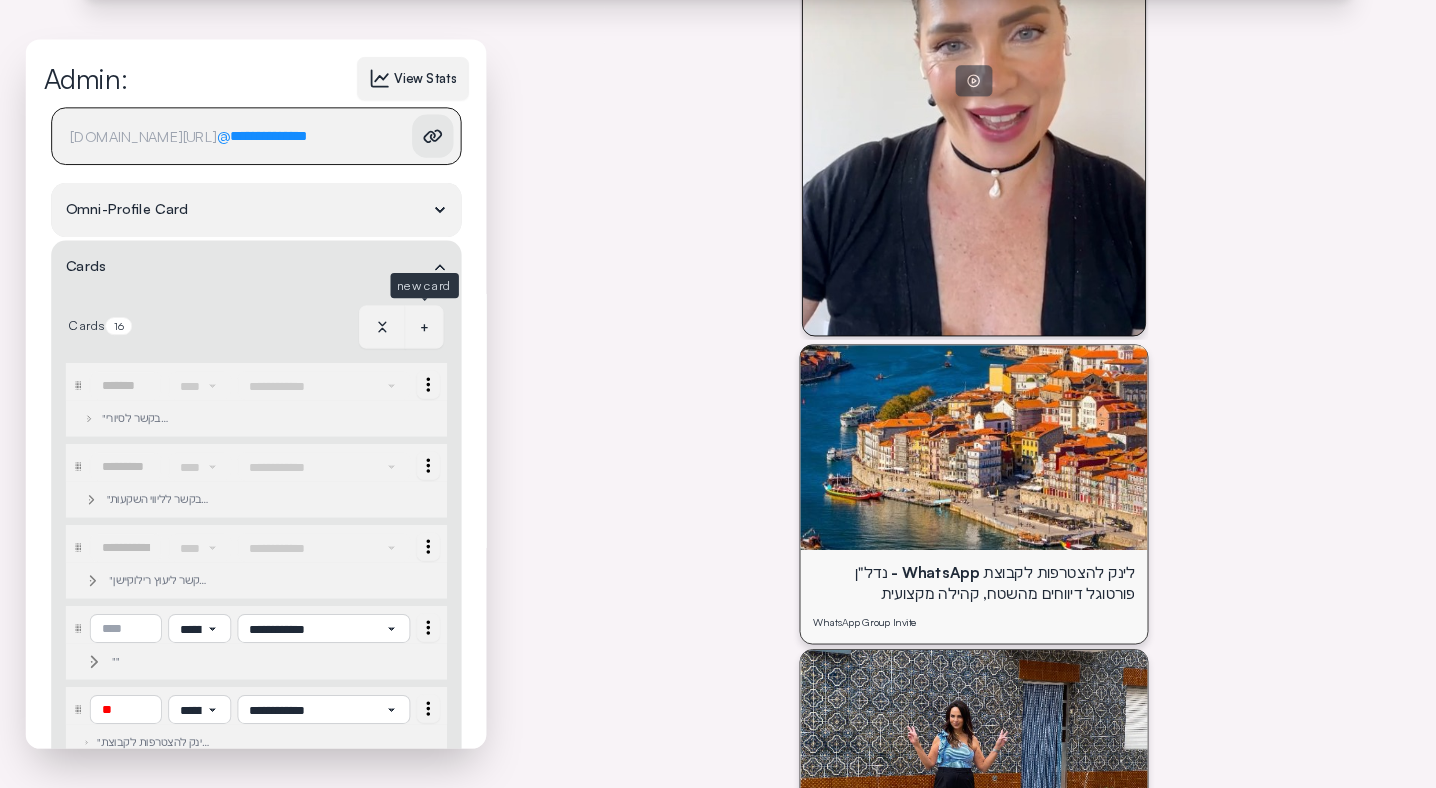 scroll, scrollTop: 1640, scrollLeft: 0, axis: vertical 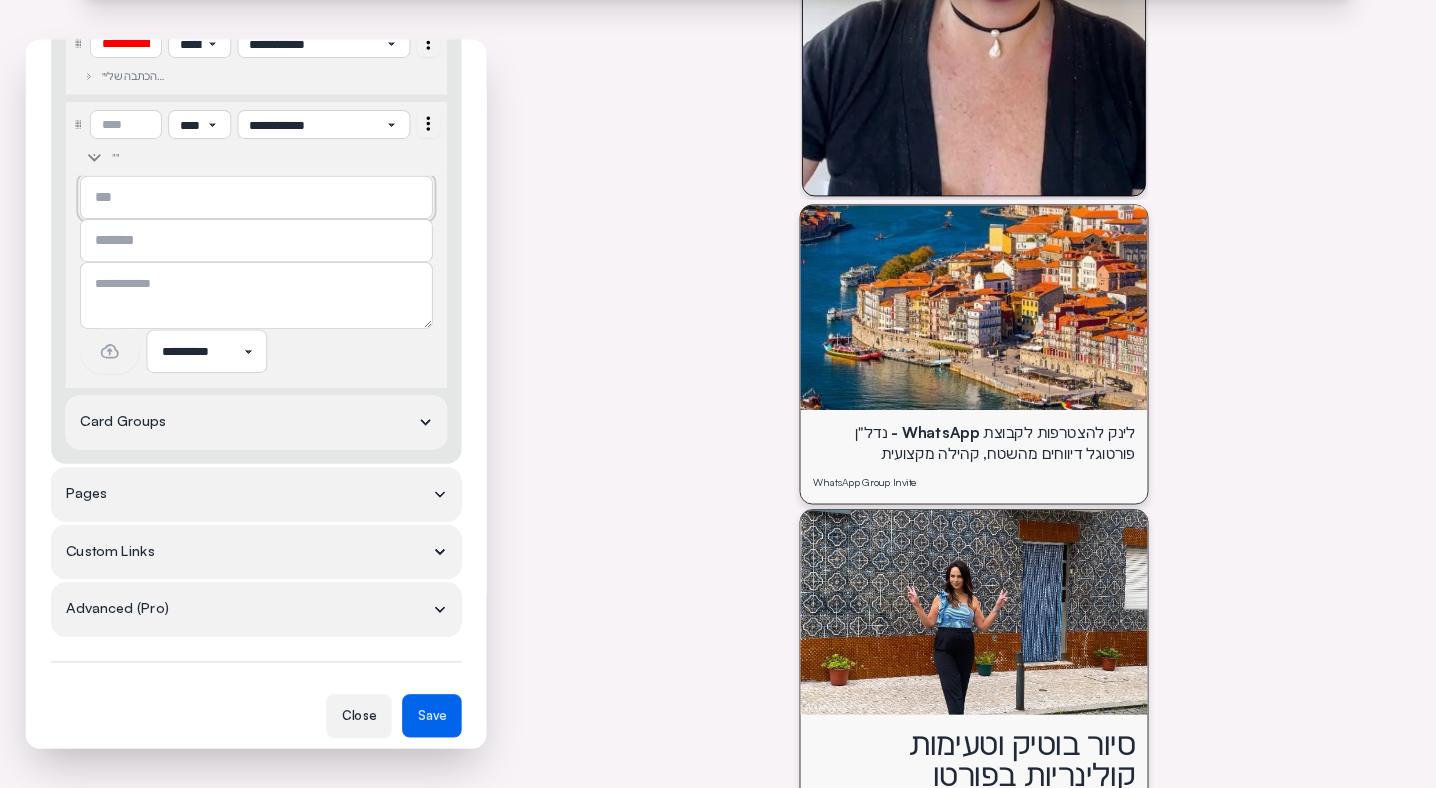 click at bounding box center (256, 198) 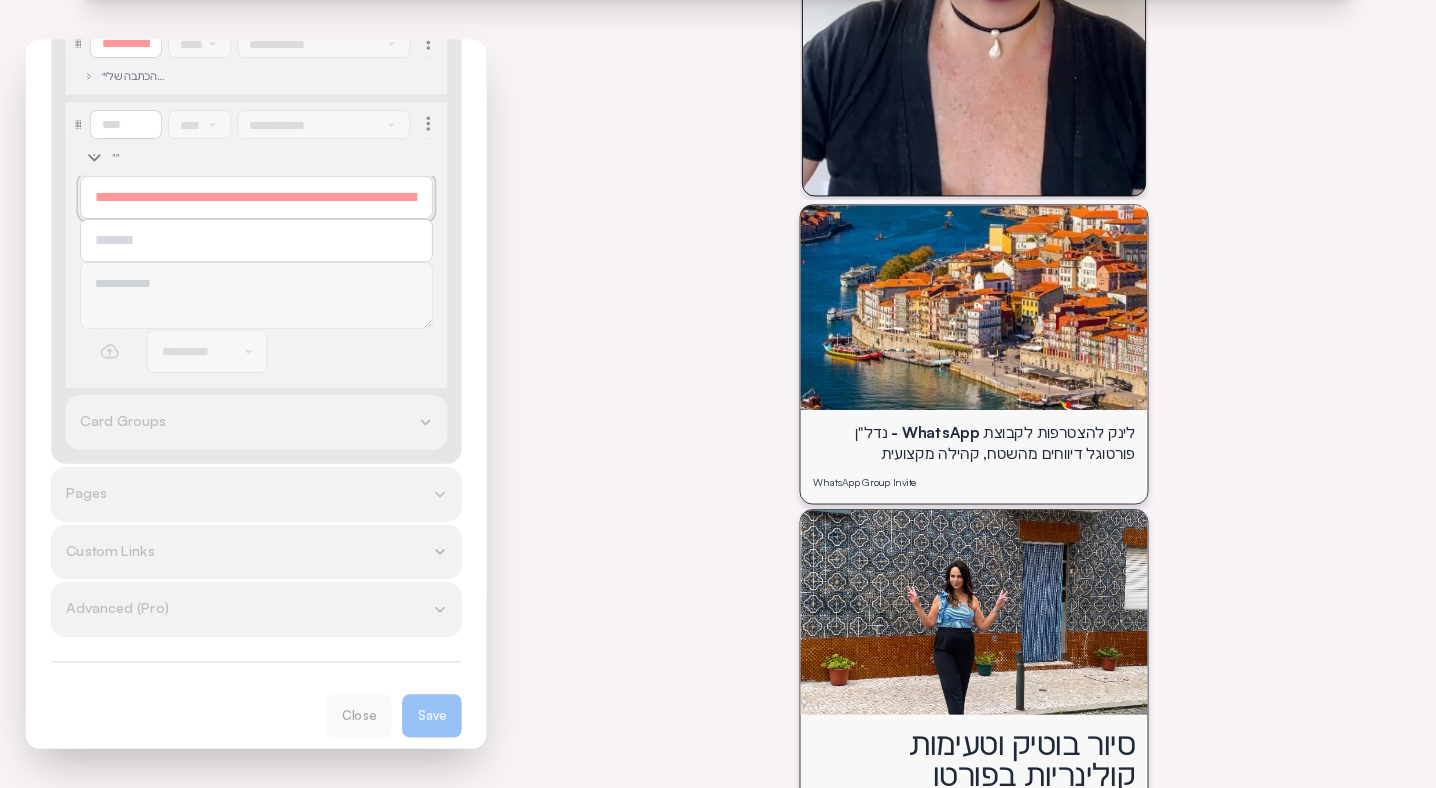 scroll, scrollTop: 0, scrollLeft: 739, axis: horizontal 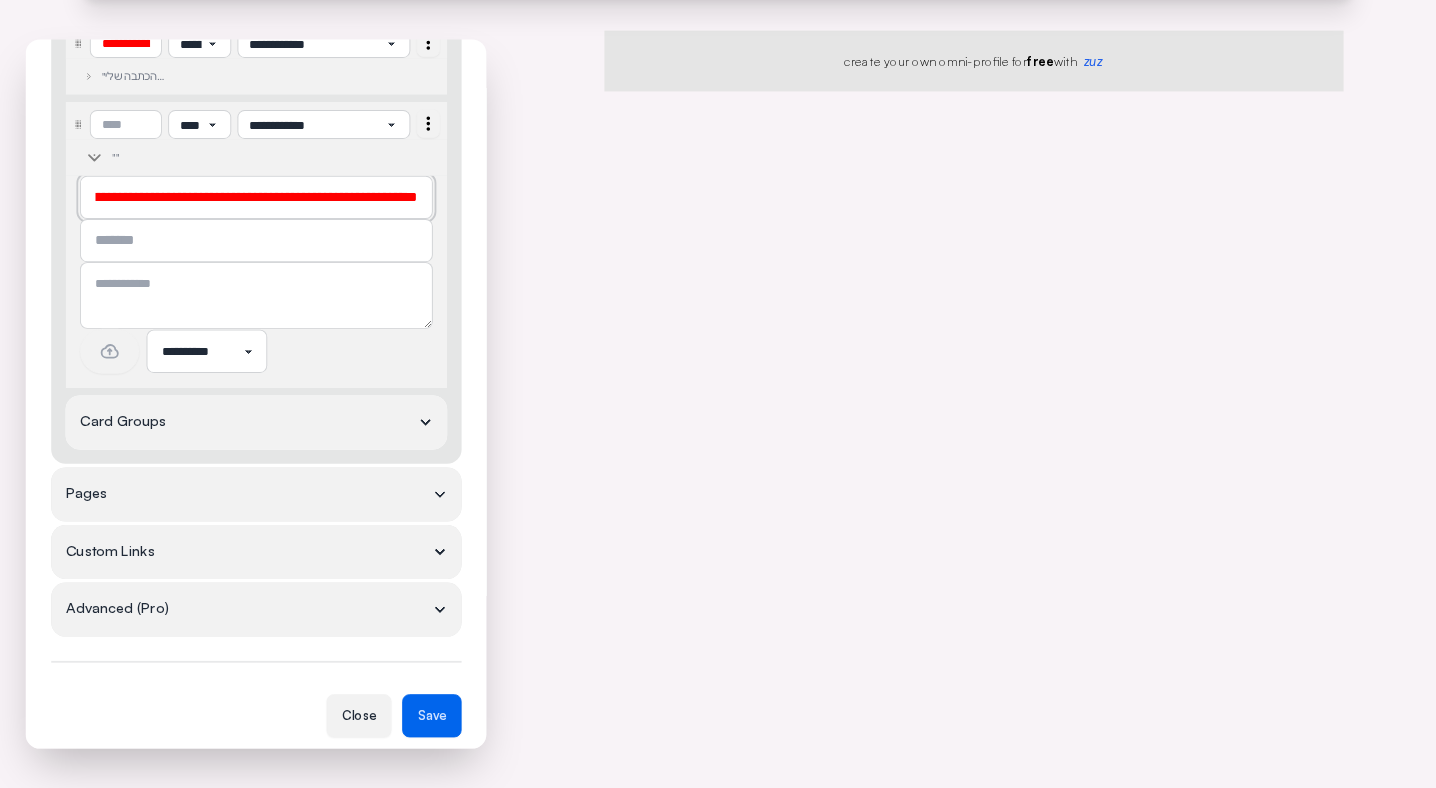 type on "**********" 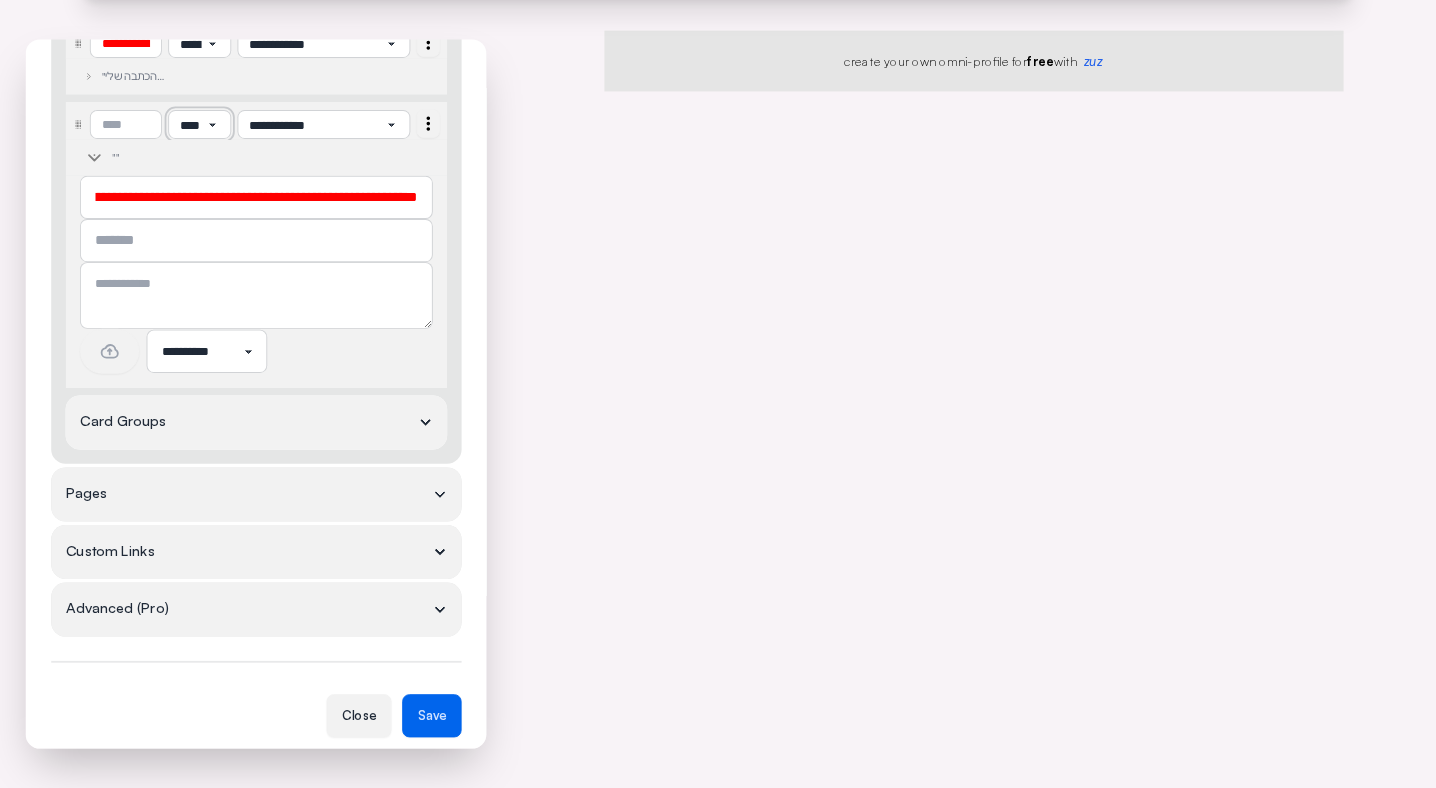 click on "**********" at bounding box center (199, 125) 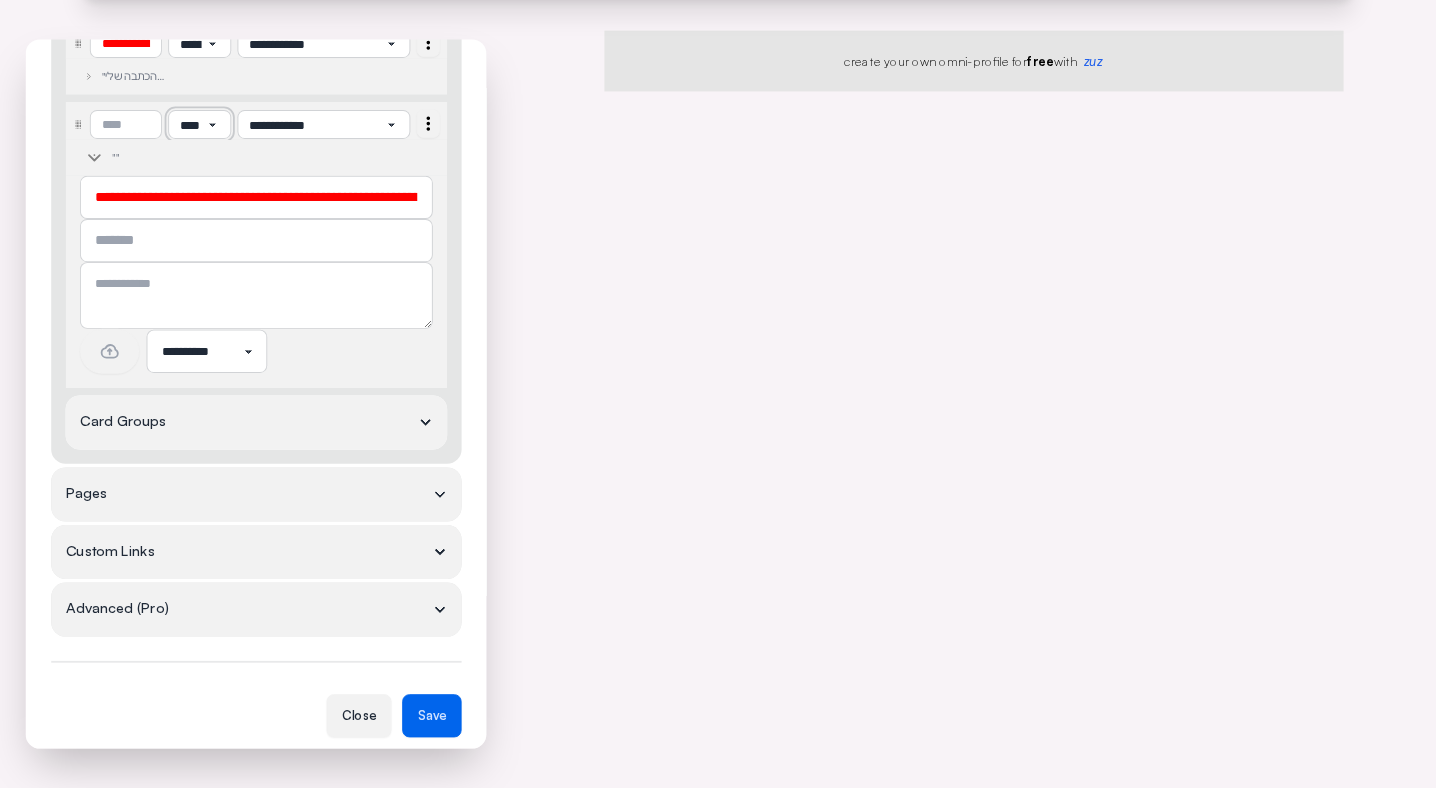 select on "***" 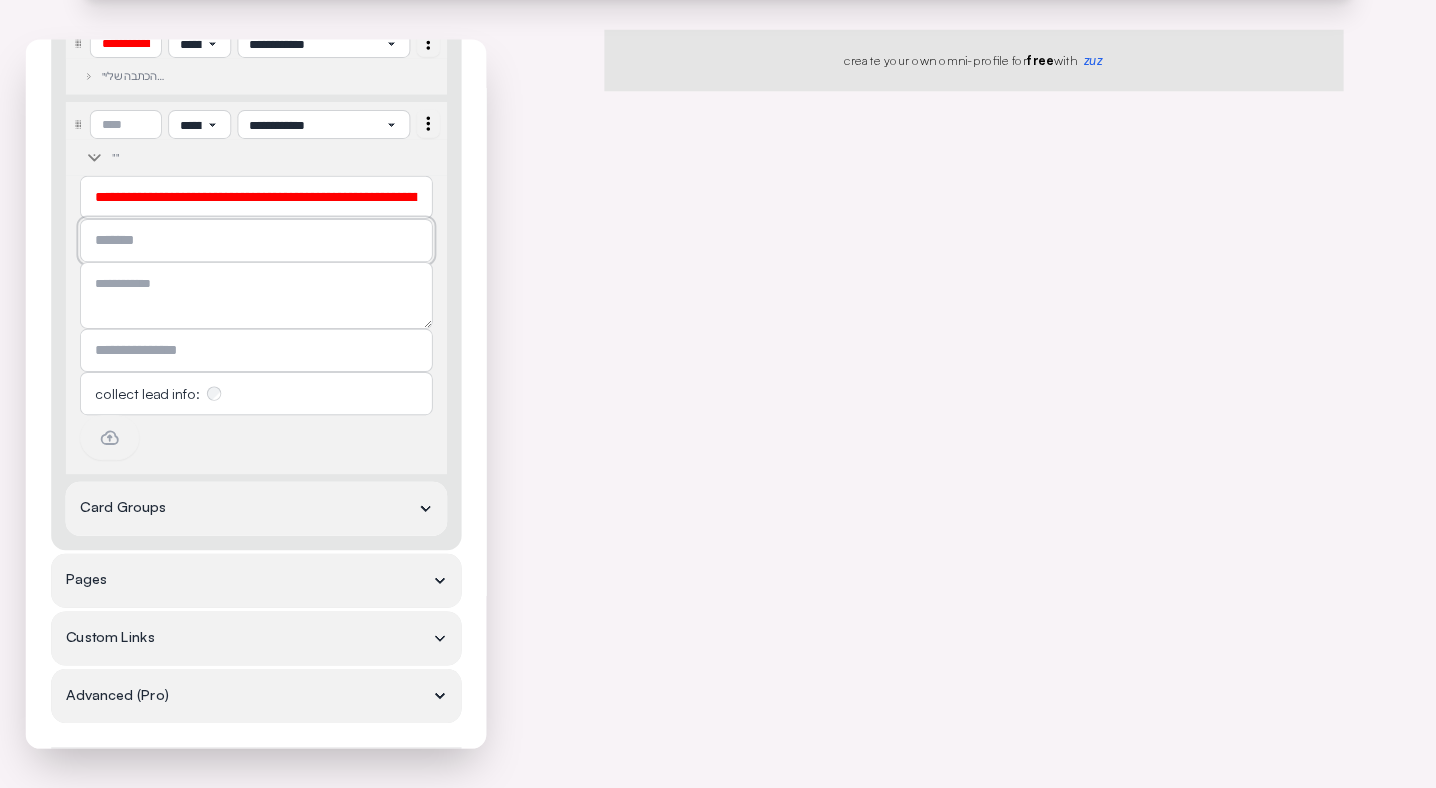 click at bounding box center (256, 241) 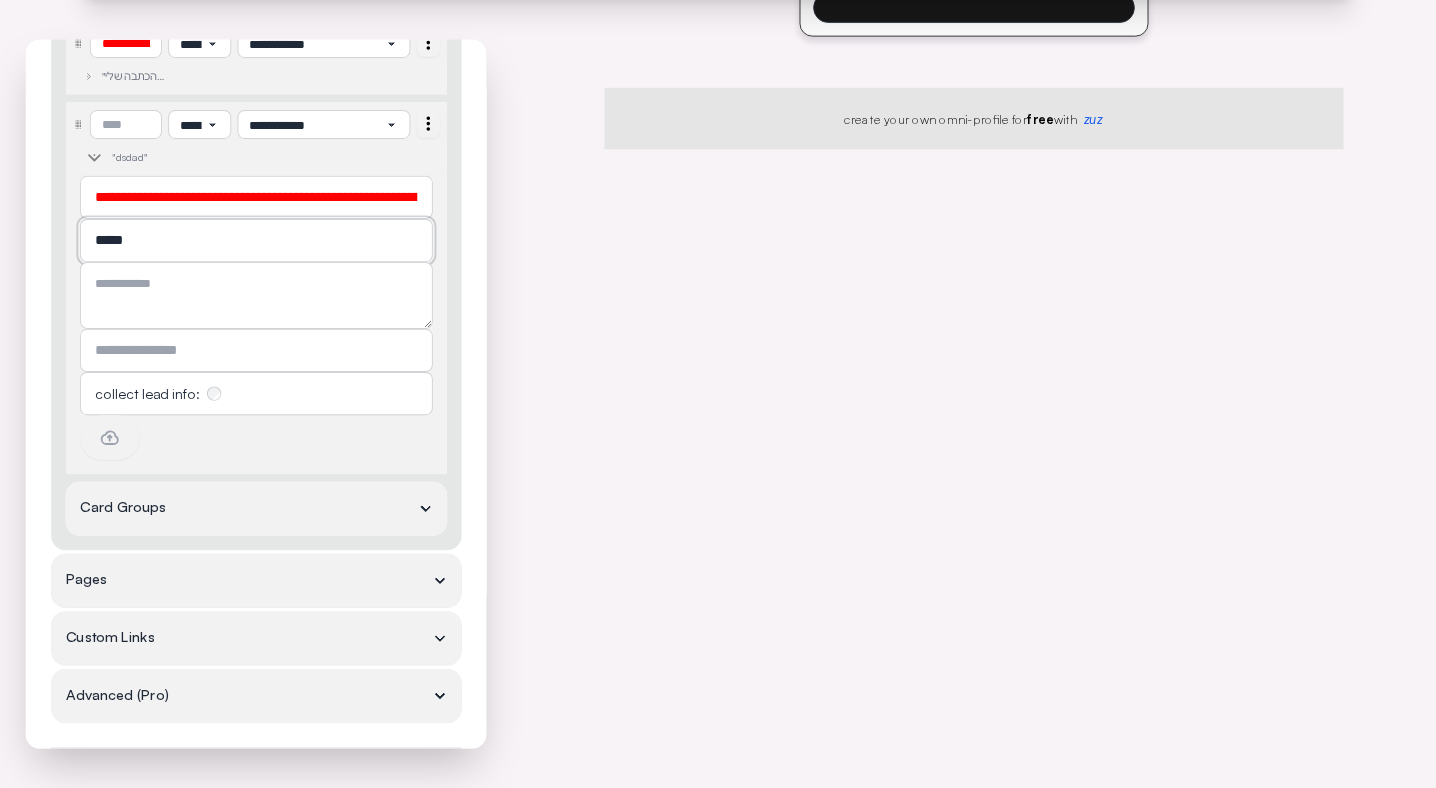 type on "*****" 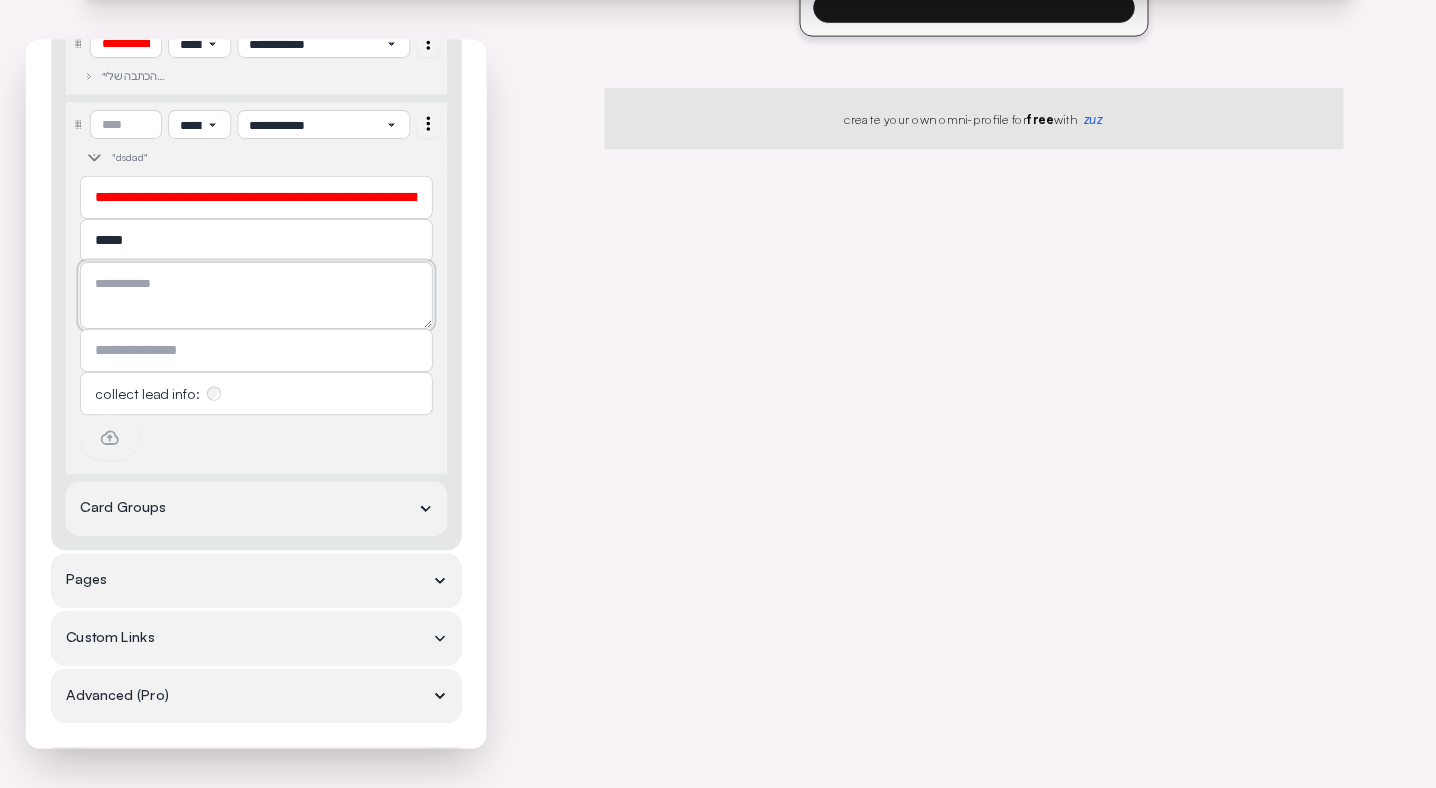 click at bounding box center (256, -919) 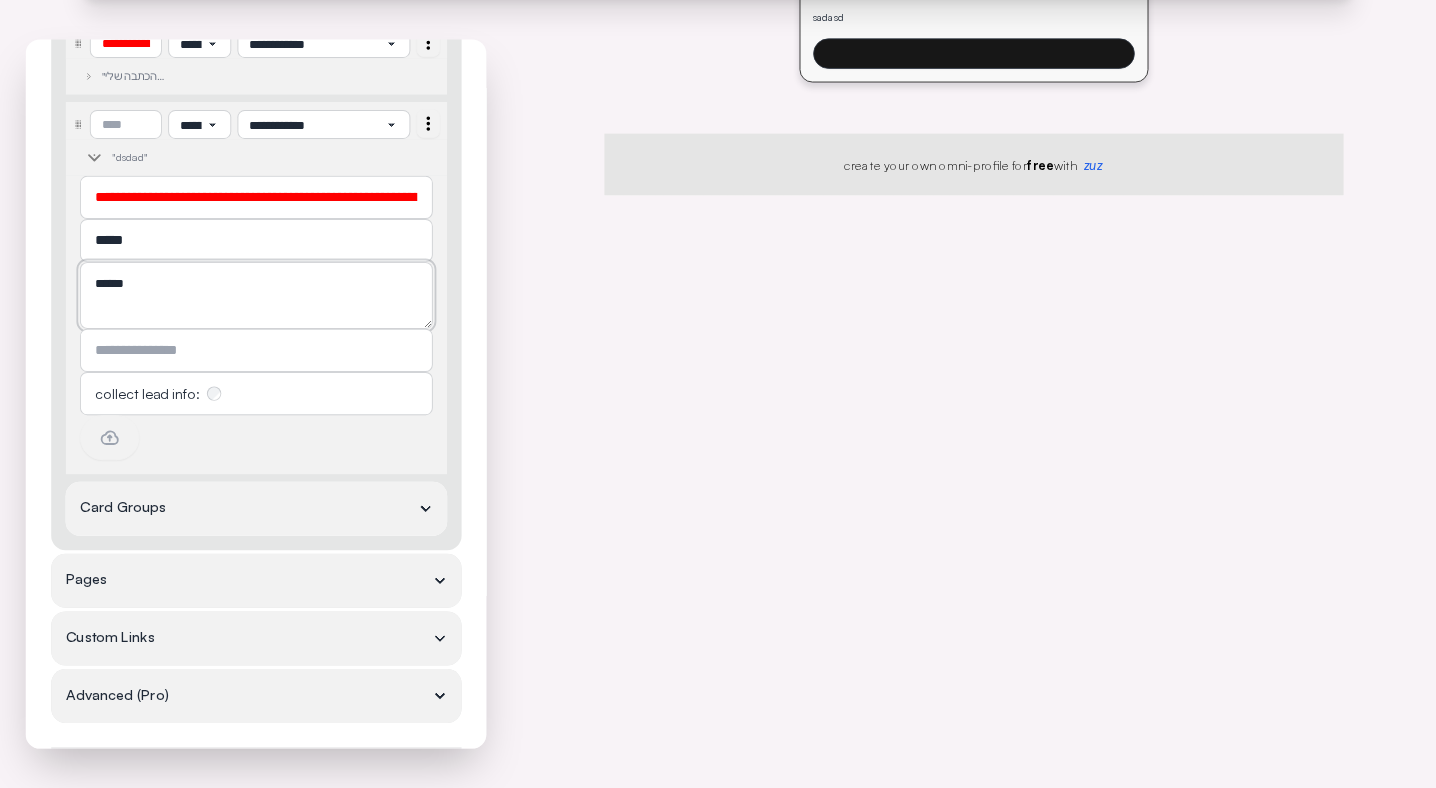 type on "******" 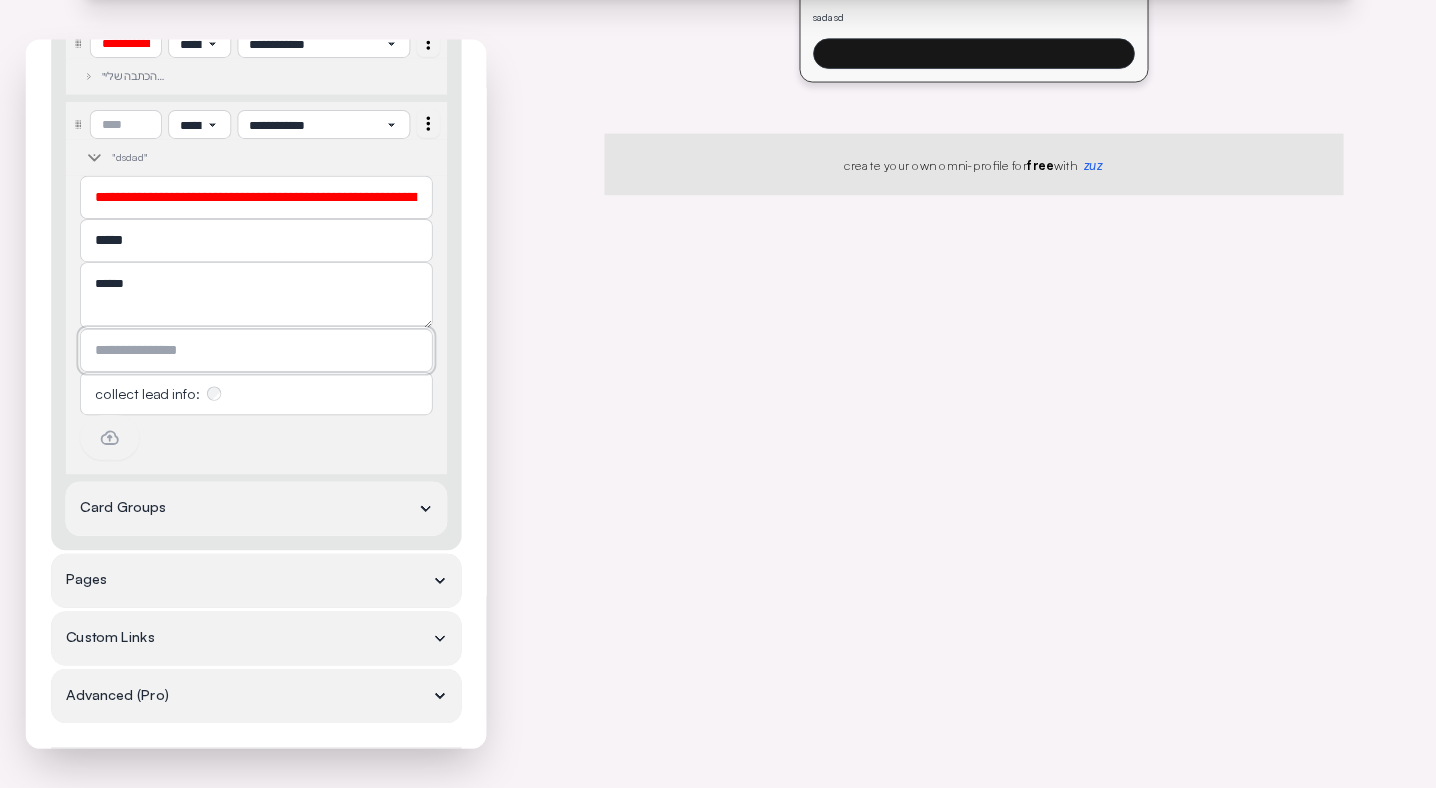click at bounding box center [256, 351] 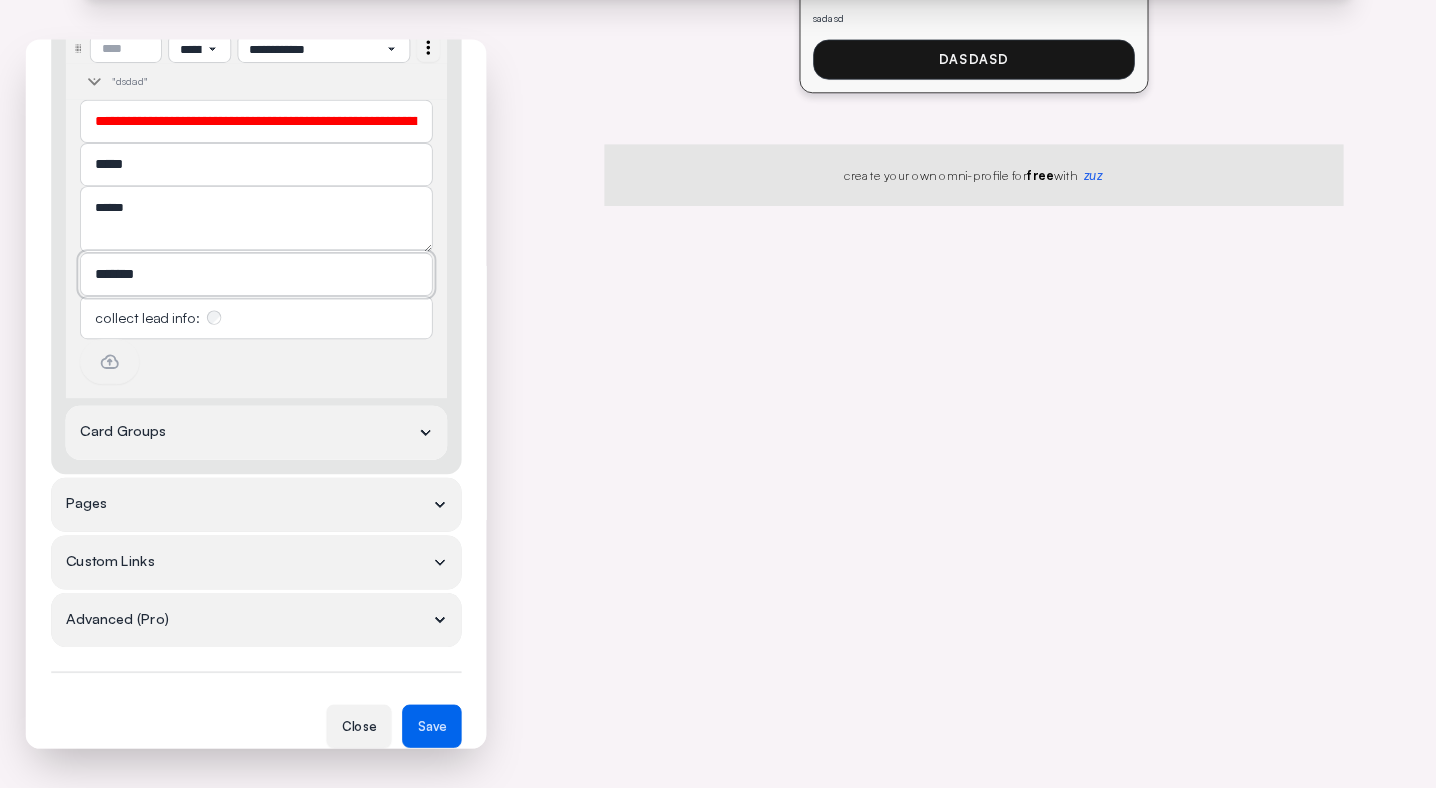 scroll, scrollTop: 1732, scrollLeft: 0, axis: vertical 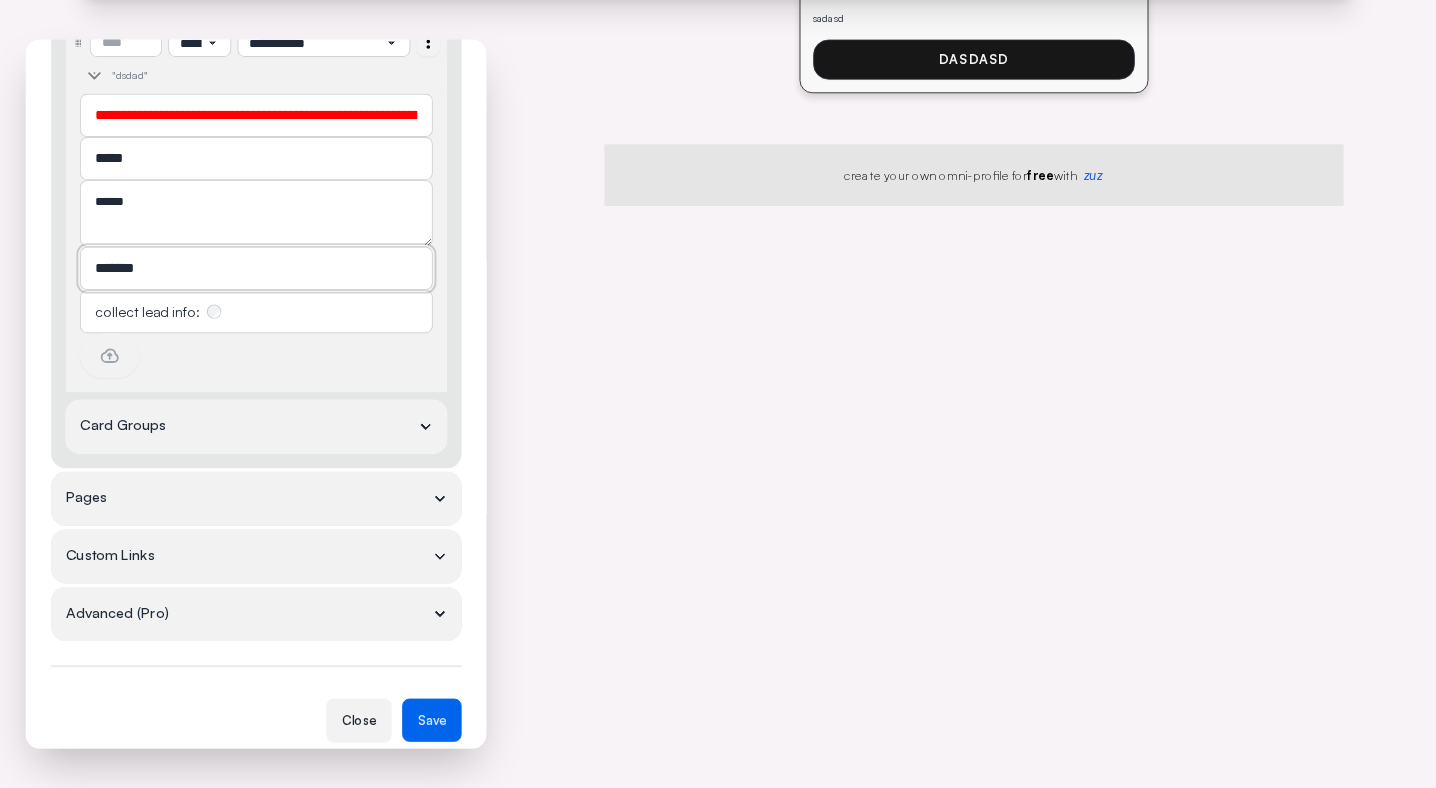 type on "*******" 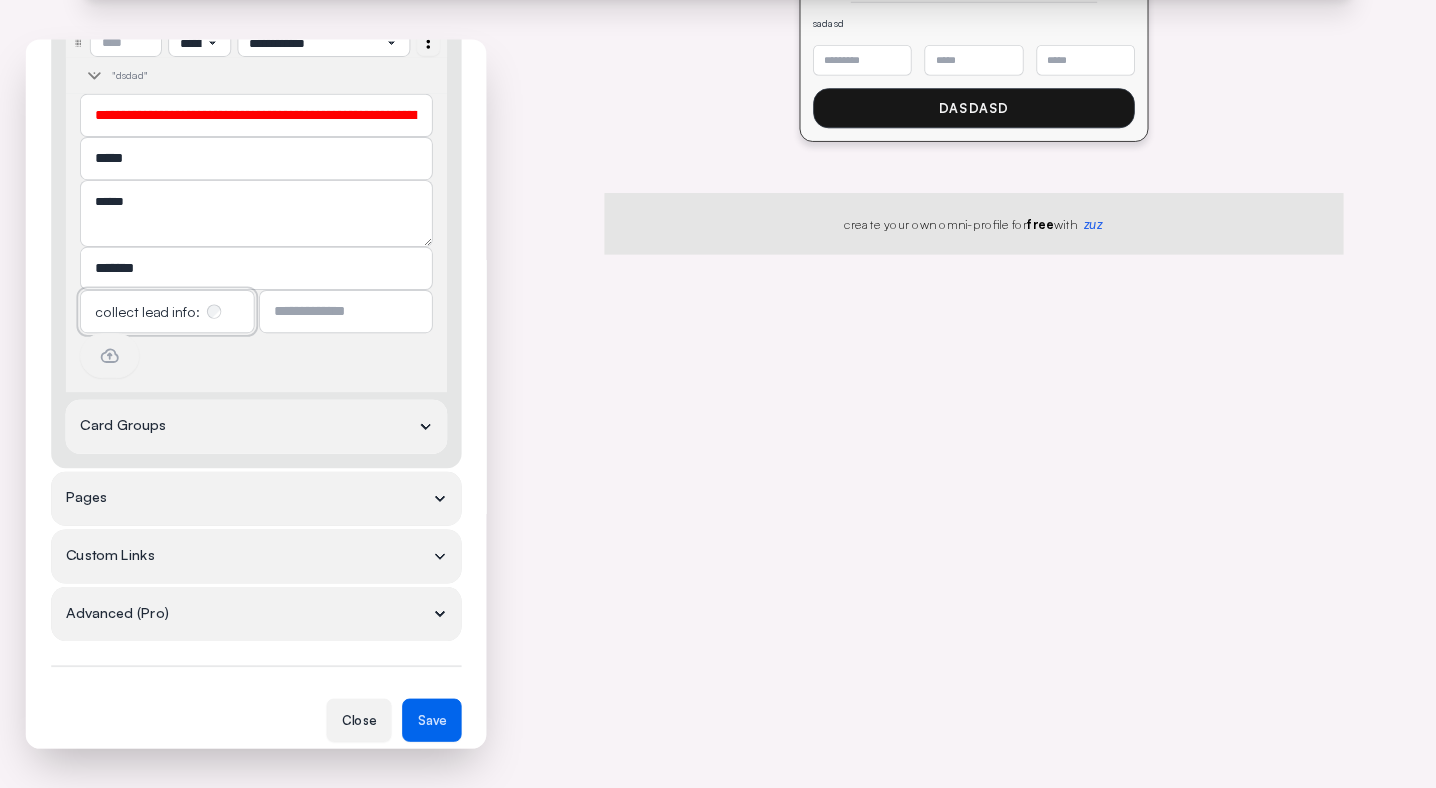 scroll, scrollTop: 1752, scrollLeft: 0, axis: vertical 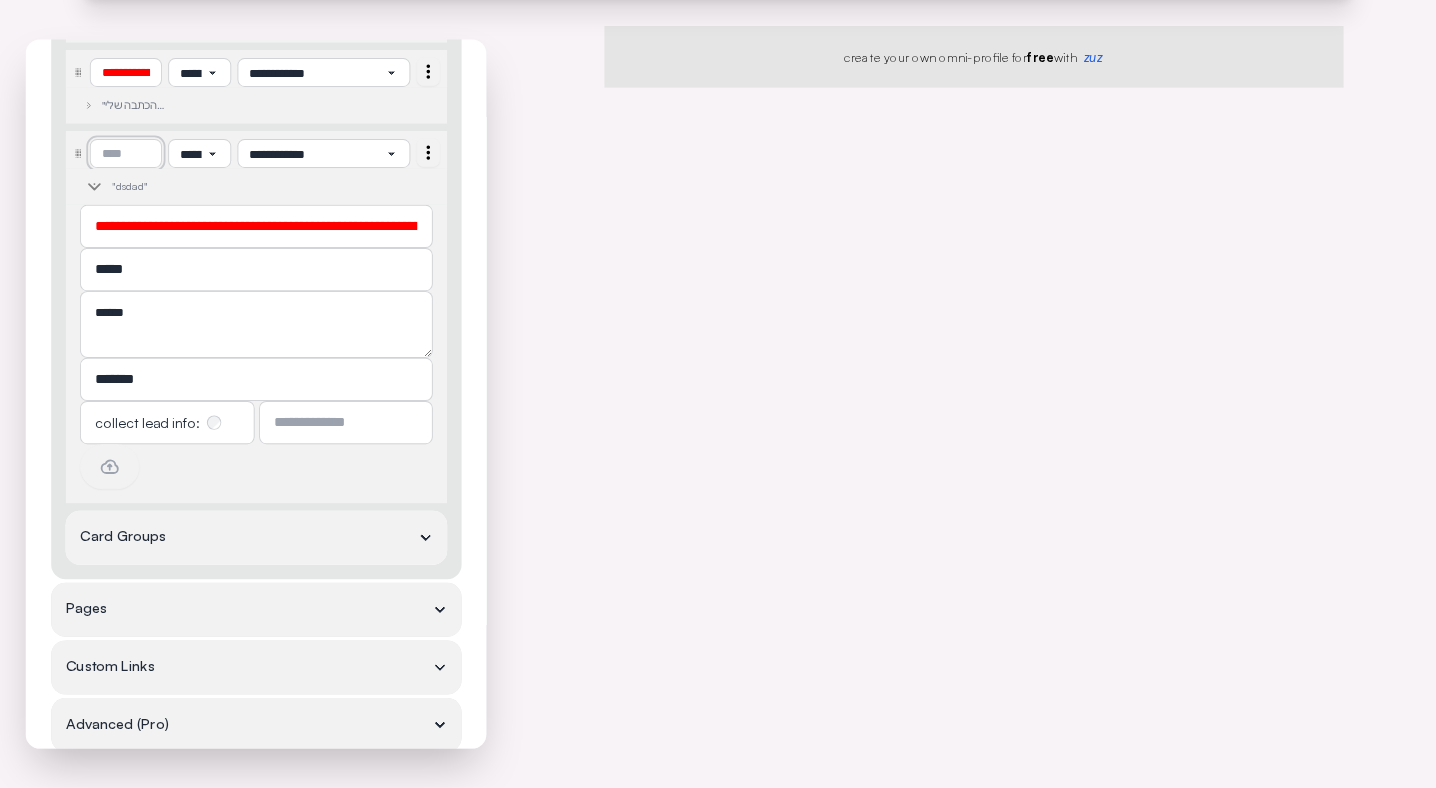 click at bounding box center (125, 153) 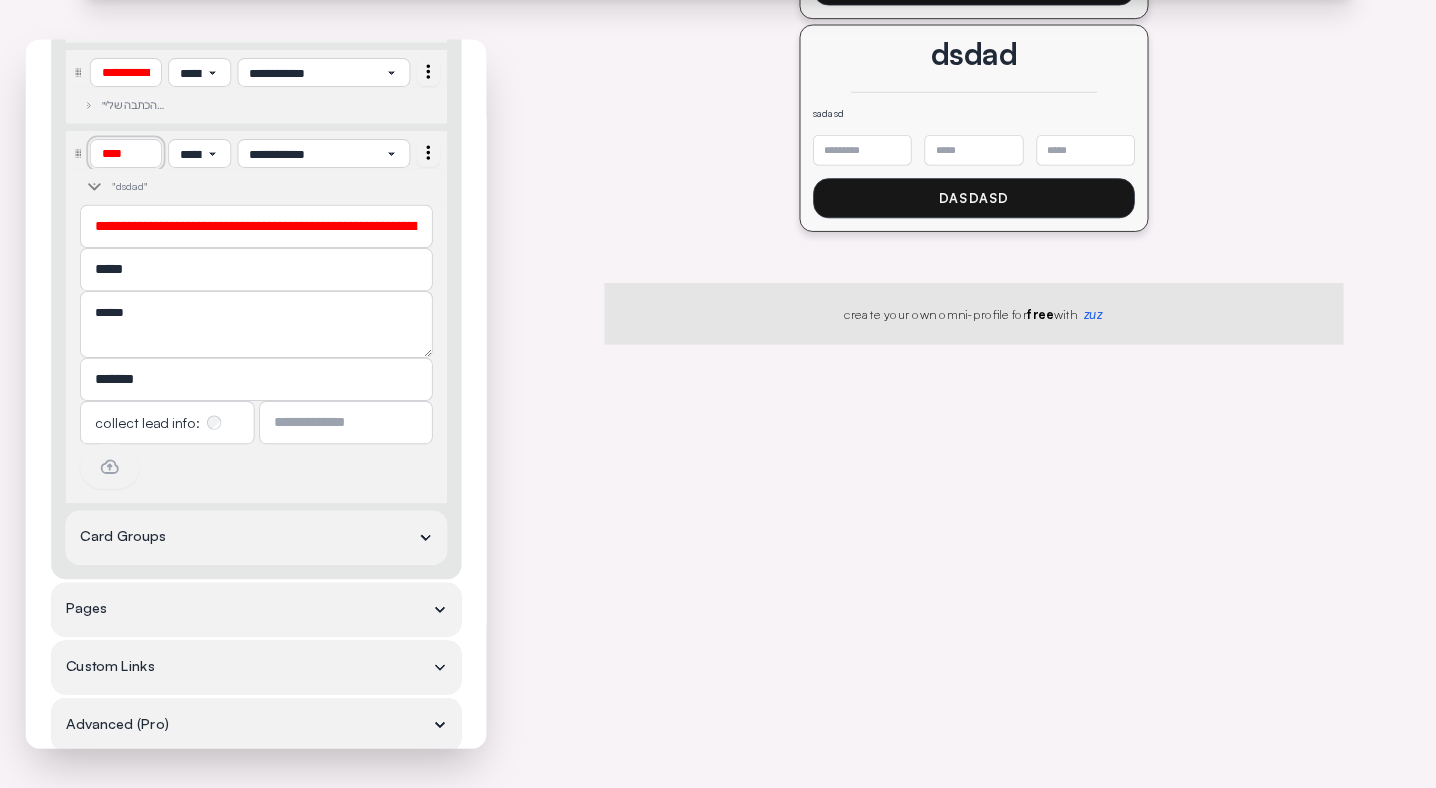 scroll, scrollTop: 6386, scrollLeft: 0, axis: vertical 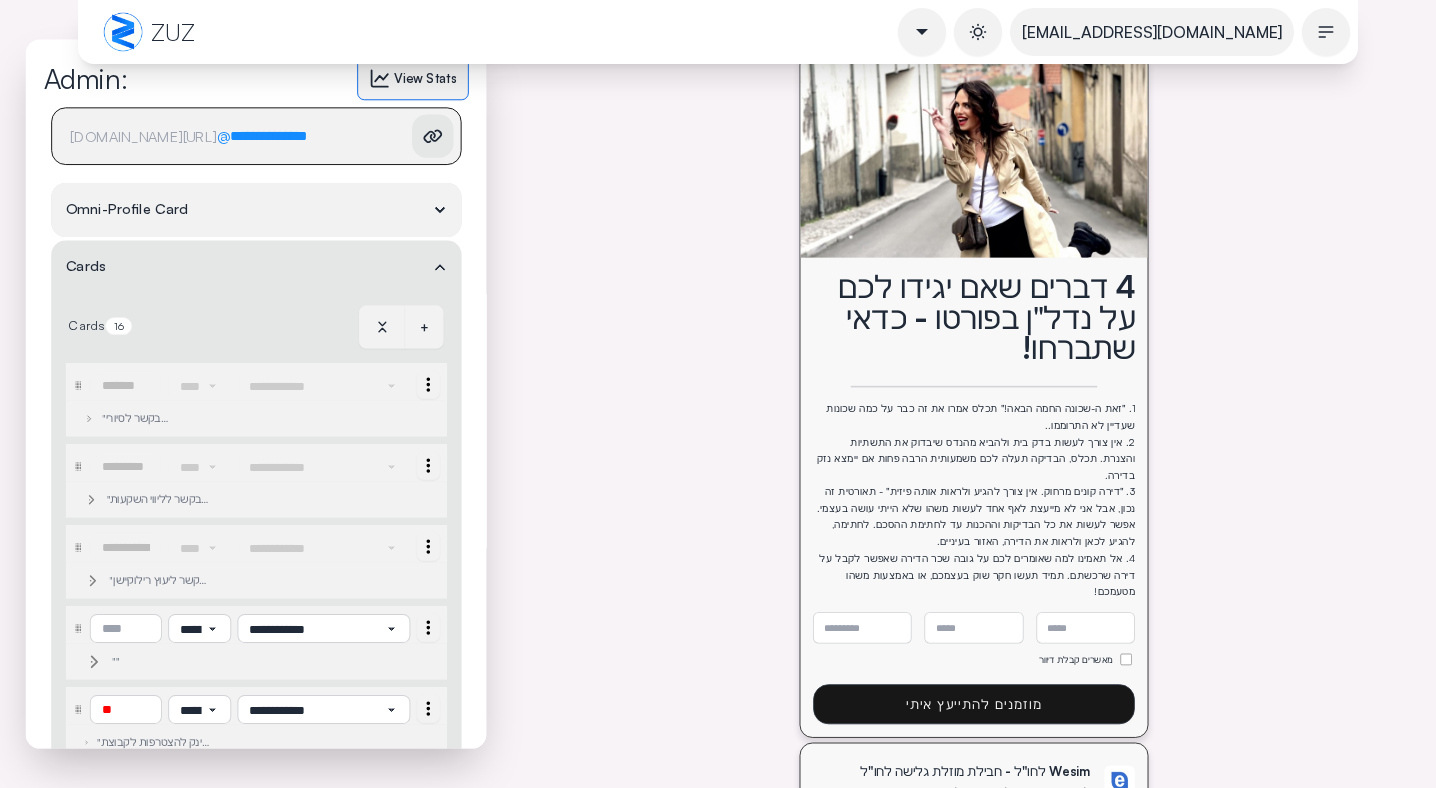 type on "****" 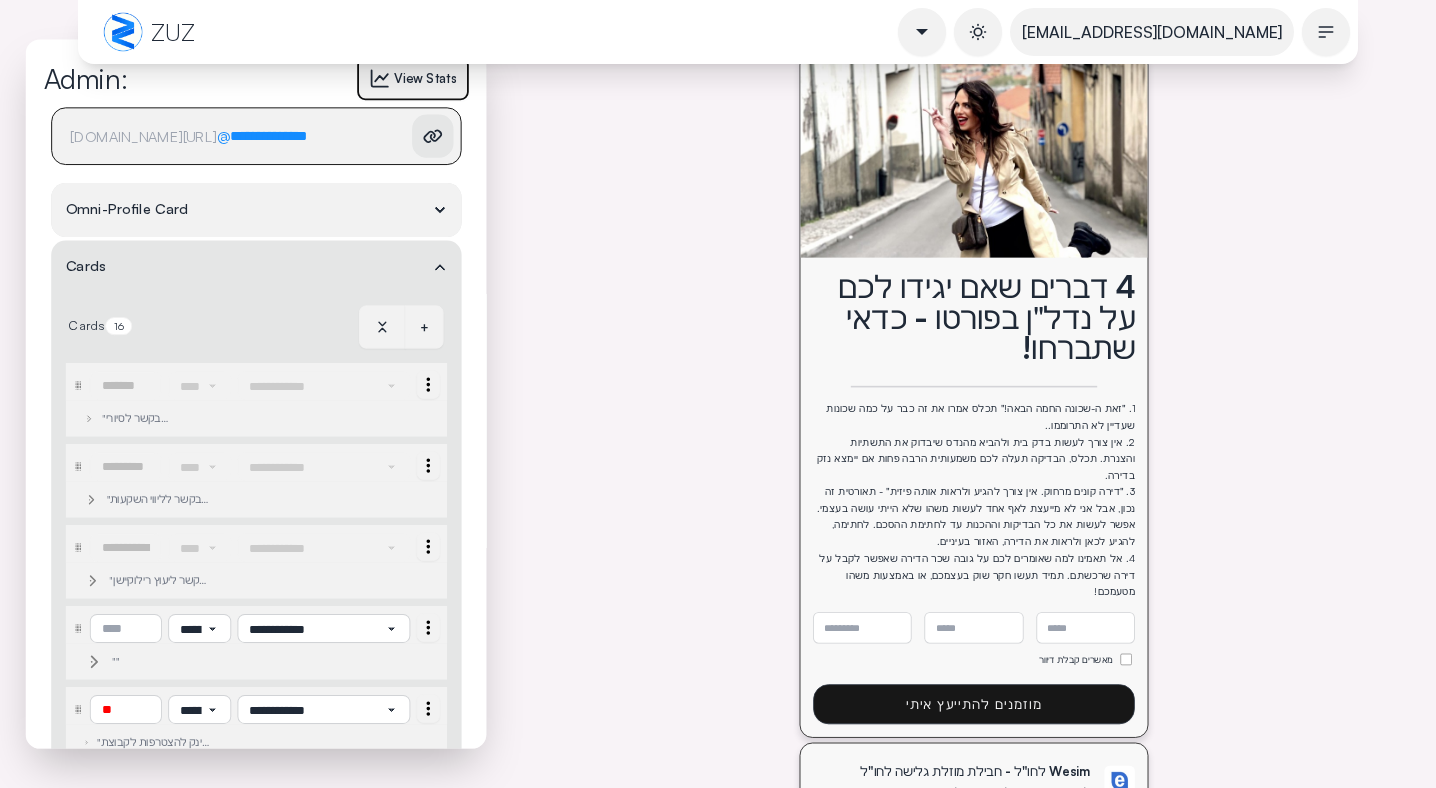 click on "View Stats" at bounding box center [425, 79] 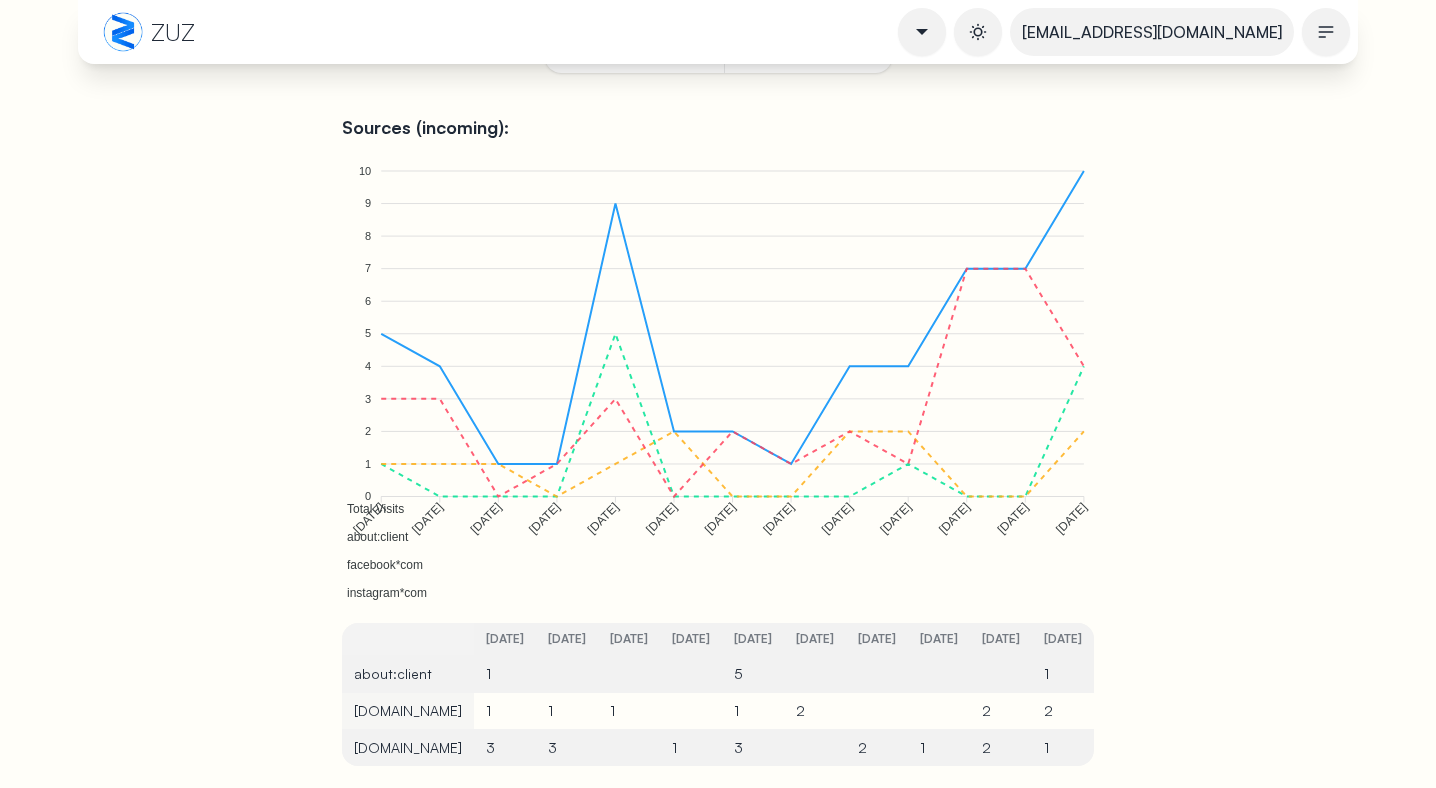 scroll, scrollTop: 0, scrollLeft: 0, axis: both 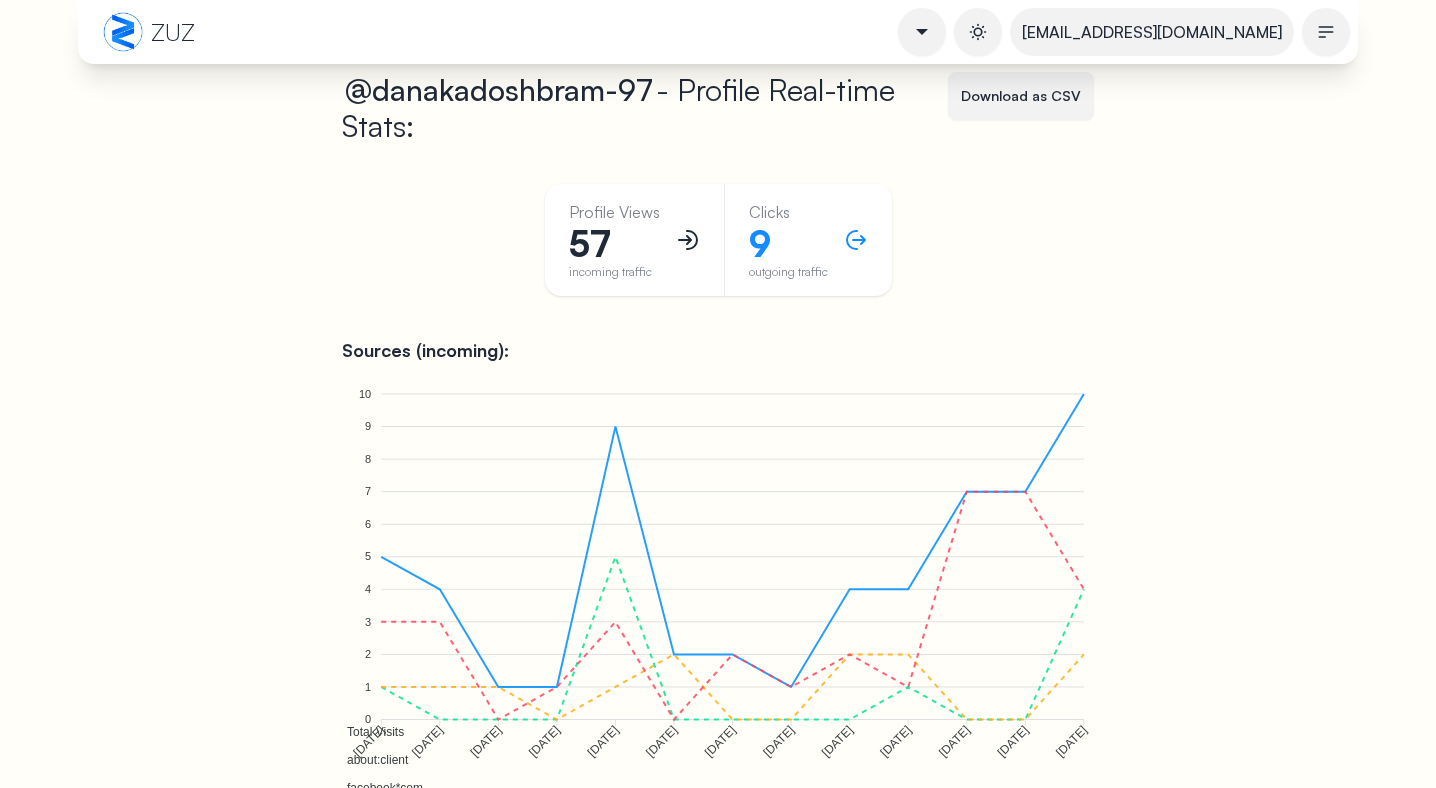 click on "ZUZ" at bounding box center (173, 32) 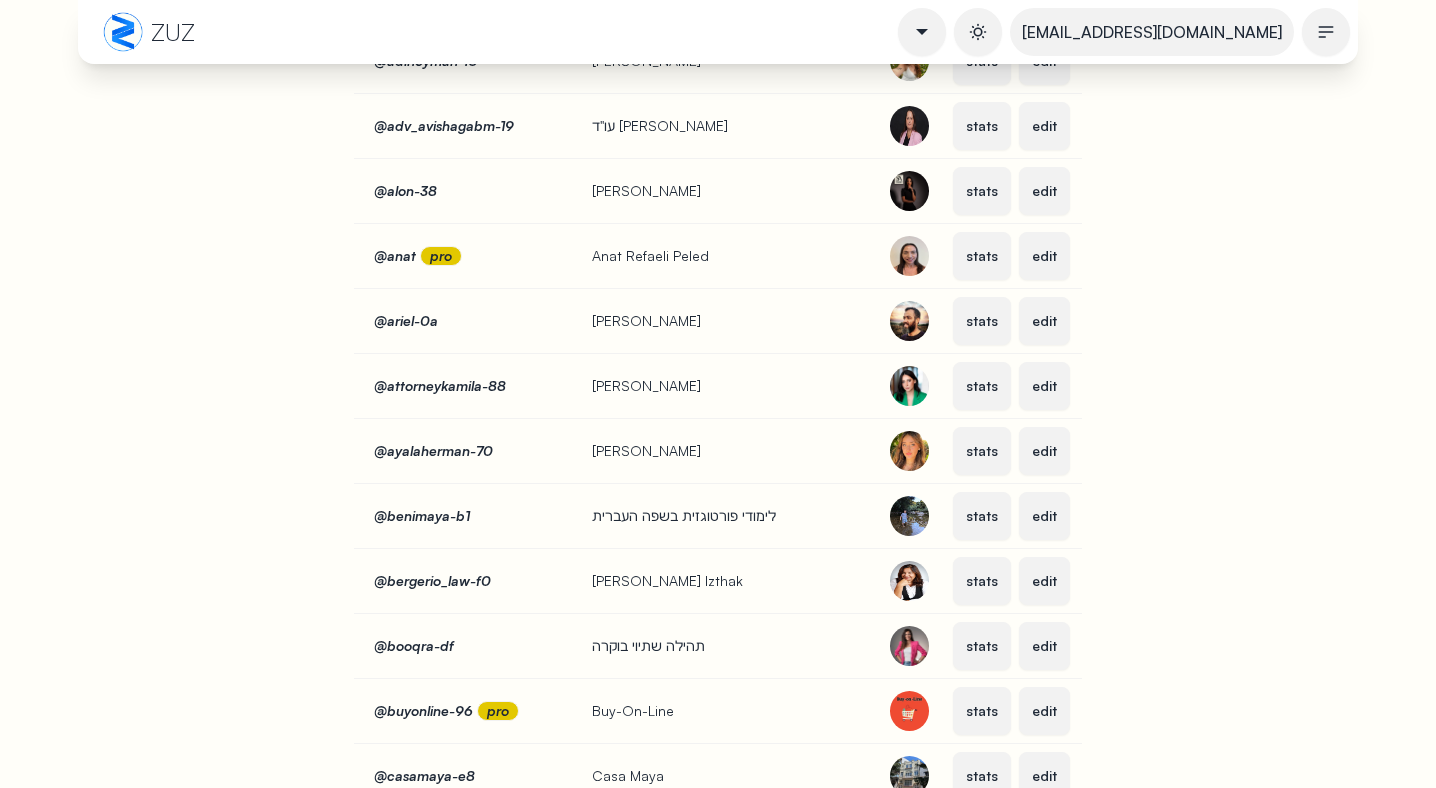 scroll, scrollTop: 0, scrollLeft: 0, axis: both 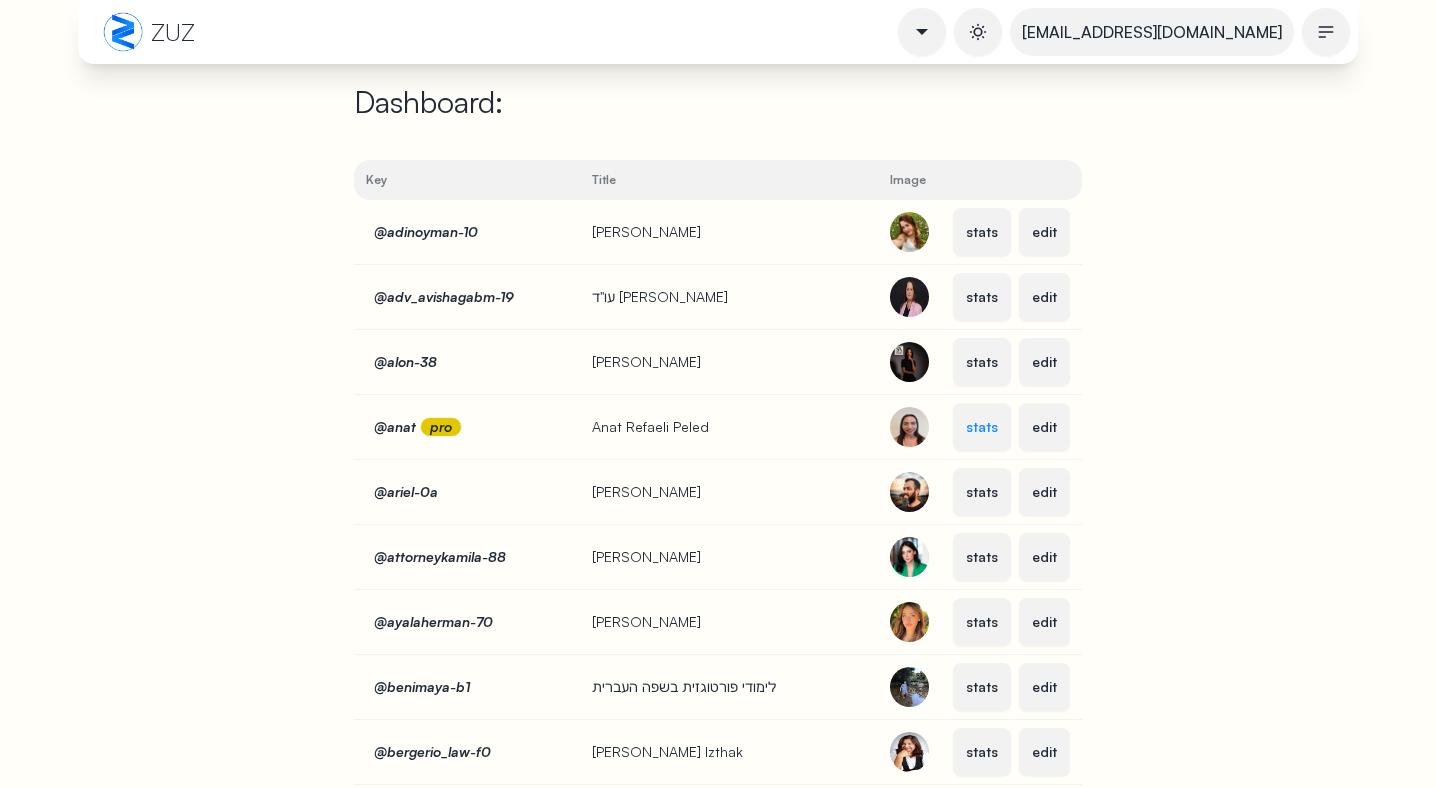 click on "stats" at bounding box center (982, 427) 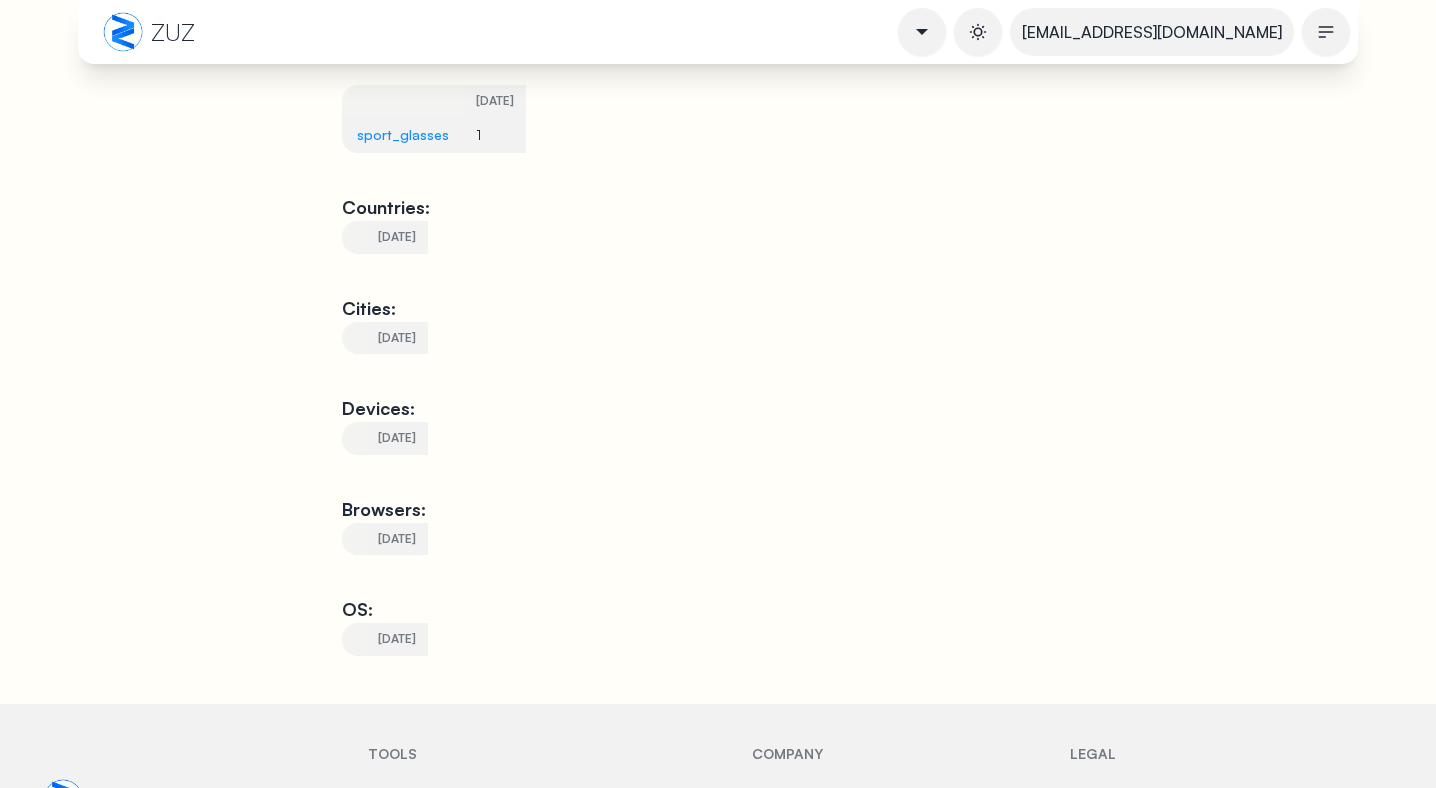 scroll, scrollTop: 0, scrollLeft: 0, axis: both 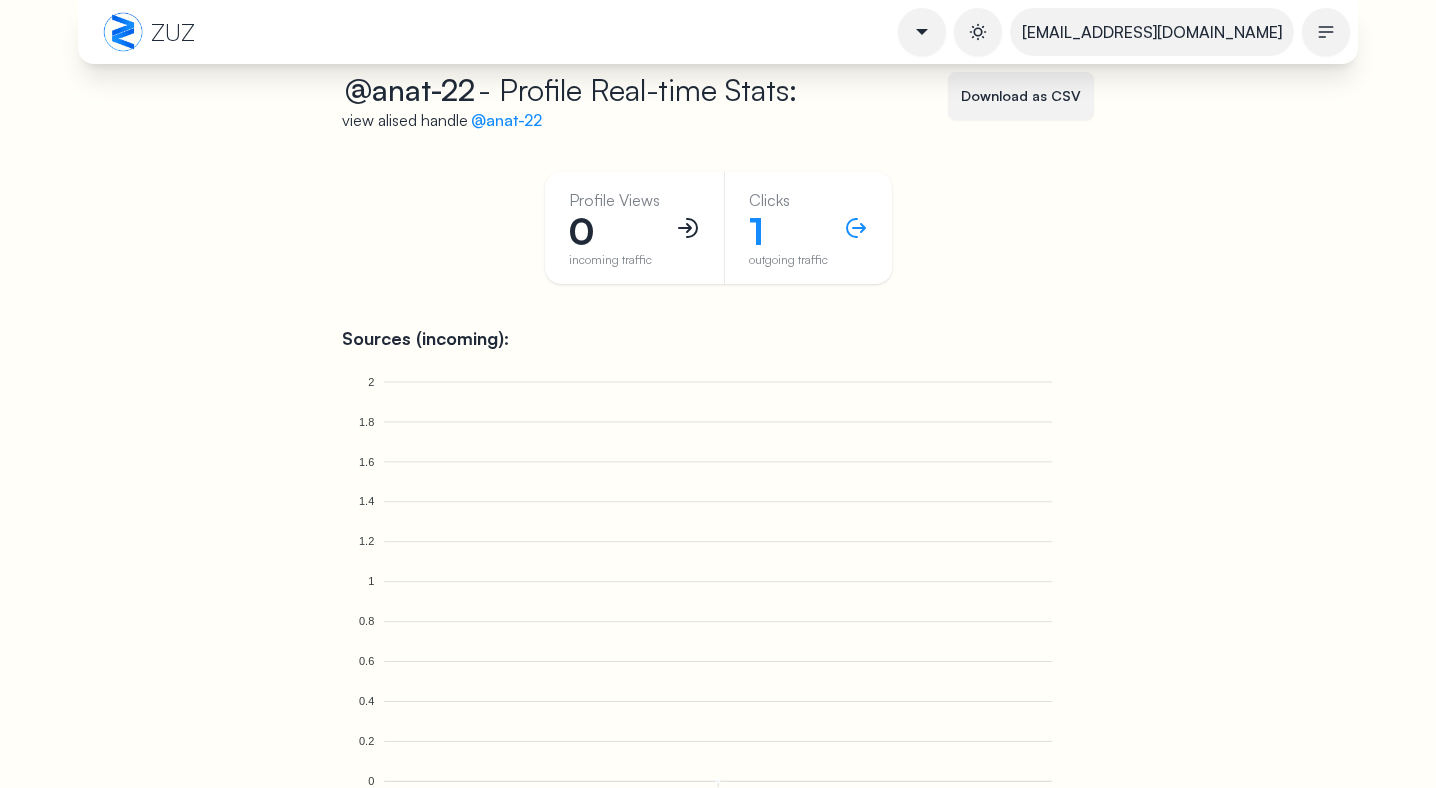 click on "@anat-22" at bounding box center (506, 120) 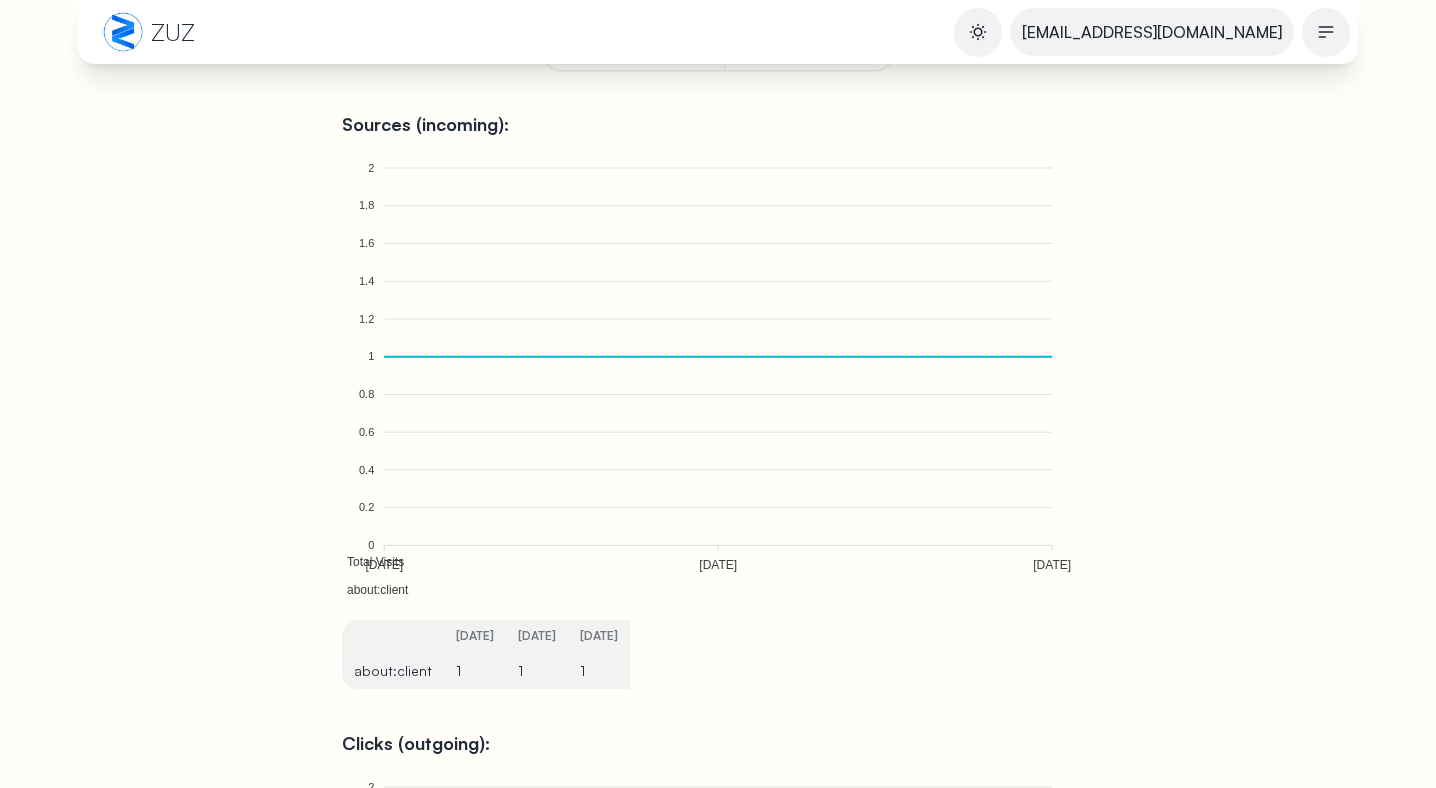 scroll, scrollTop: 0, scrollLeft: 0, axis: both 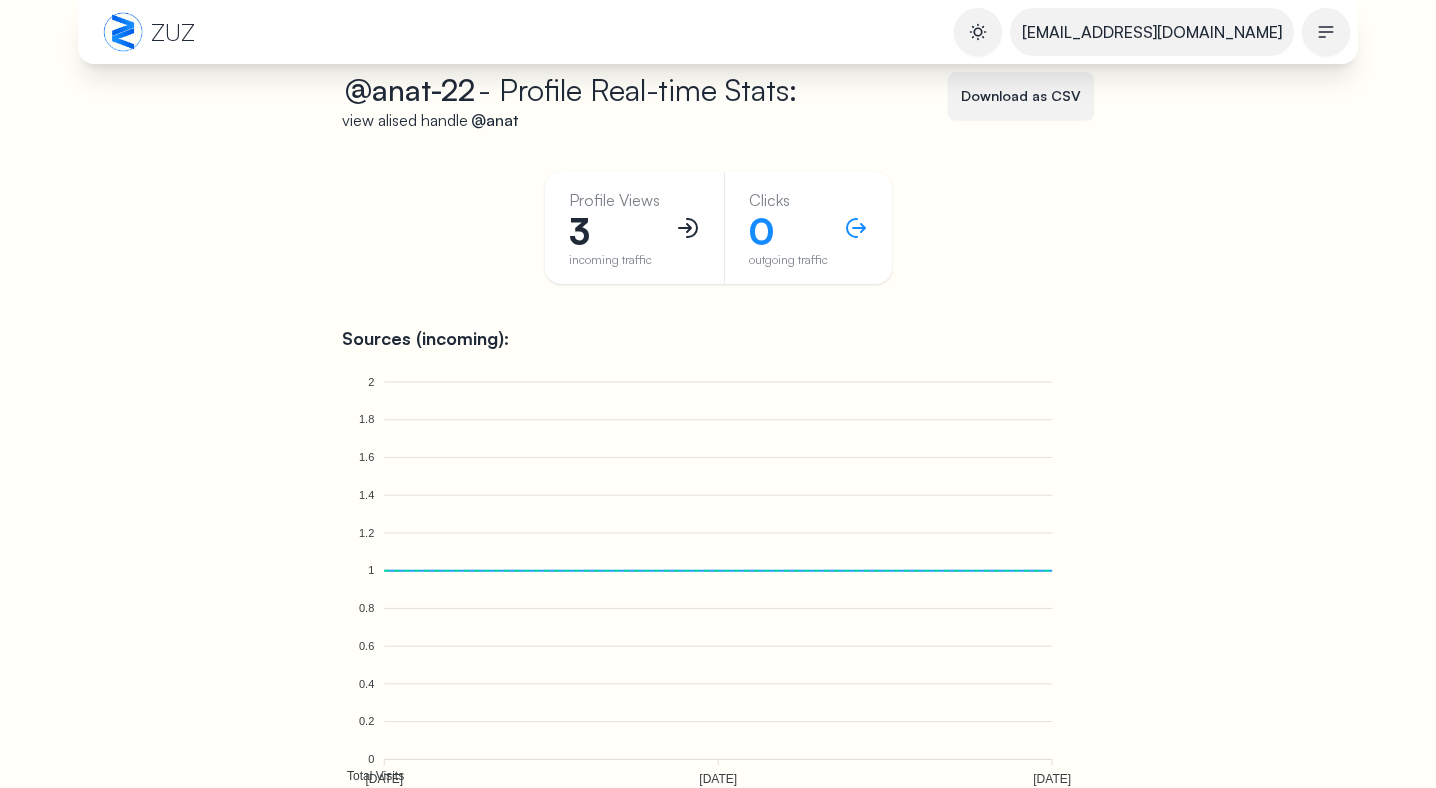 click on "ZUZ [EMAIL_ADDRESS][DOMAIN_NAME] Dashboard My Pages Whatsapp Utility Uploader OG Peeker Pricing Sign out @anat-22 - Profile Real-time Stats: view alised handle  @anat Download as CSV Profile Views 3 incoming traffic Clicks 0 outgoing traffic Sources (incoming): Total Visits about:client 2 2 1.8 1.8 1.6 1.6 1.4 1.4 1.2 1.2 1 1 0.8 0.8 0.6 0.6 0.4 0.4 0.2 0.2 0 0 [DATE] [DATE] [DATE] [DATE] [DATE] [DATE] [DATE] Total Visits:  1 about:client:  1 [DATE] [DATE] [DATE] [DATE] about:client 1 1 1 Clicks (outgoing): 2 2 1.8 1.8 1.6 1.6 1.4 1.4 1.2 1.2 1 1 0.8 0.8 0.6 0.6 0.4 0.4 0.2 0.2 0 0 [DATE] [DATE] [DATE] [DATE] [DATE] [DATE] [DATE] [DATE] [DATE] Countries: [DATE] [DATE] [DATE] DE 1 FR 1 IL 1 Cities: [DATE] [DATE] [DATE] [GEOGRAPHIC_DATA] 1 [GEOGRAPHIC_DATA] 1 [GEOGRAPHIC_DATA] 1 Devices: [DATE] [DATE] [DATE] Mobile 1 1 1 Browsers: [DATE] [DATE] [DATE] Samsung Internet 1 1 1 OS: [DATE] [DATE] [DATE] 1 1" 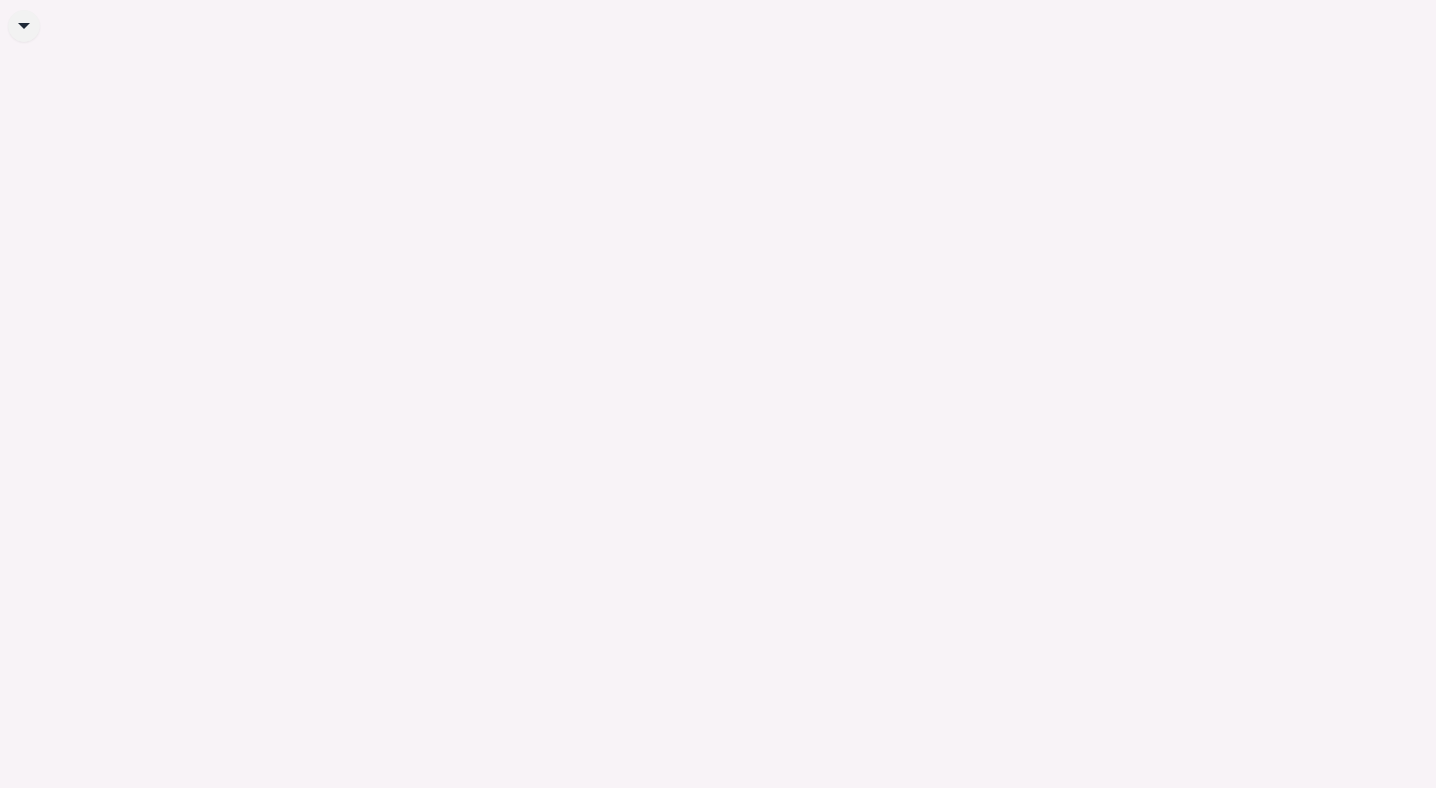 scroll, scrollTop: 0, scrollLeft: 0, axis: both 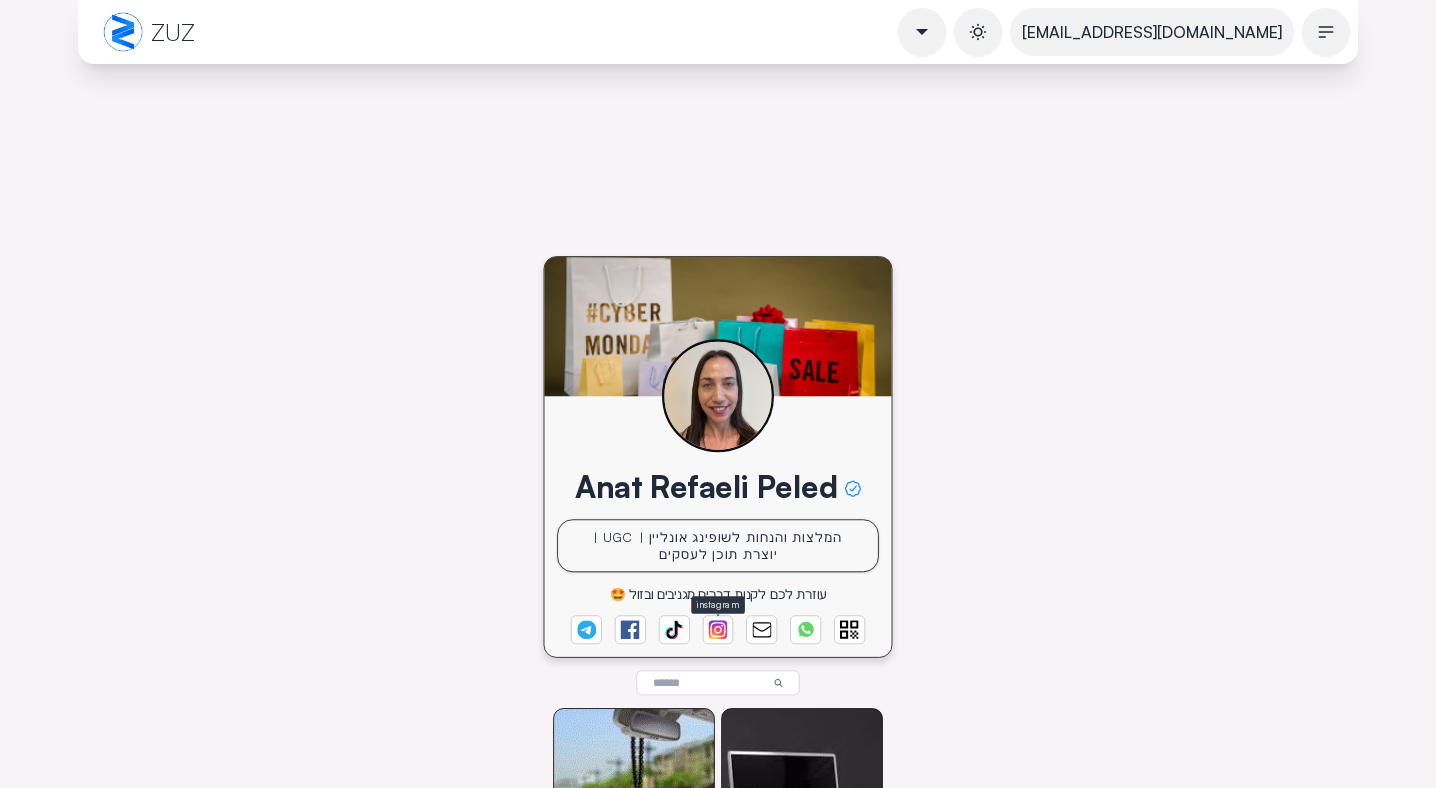 click at bounding box center (717, 629) 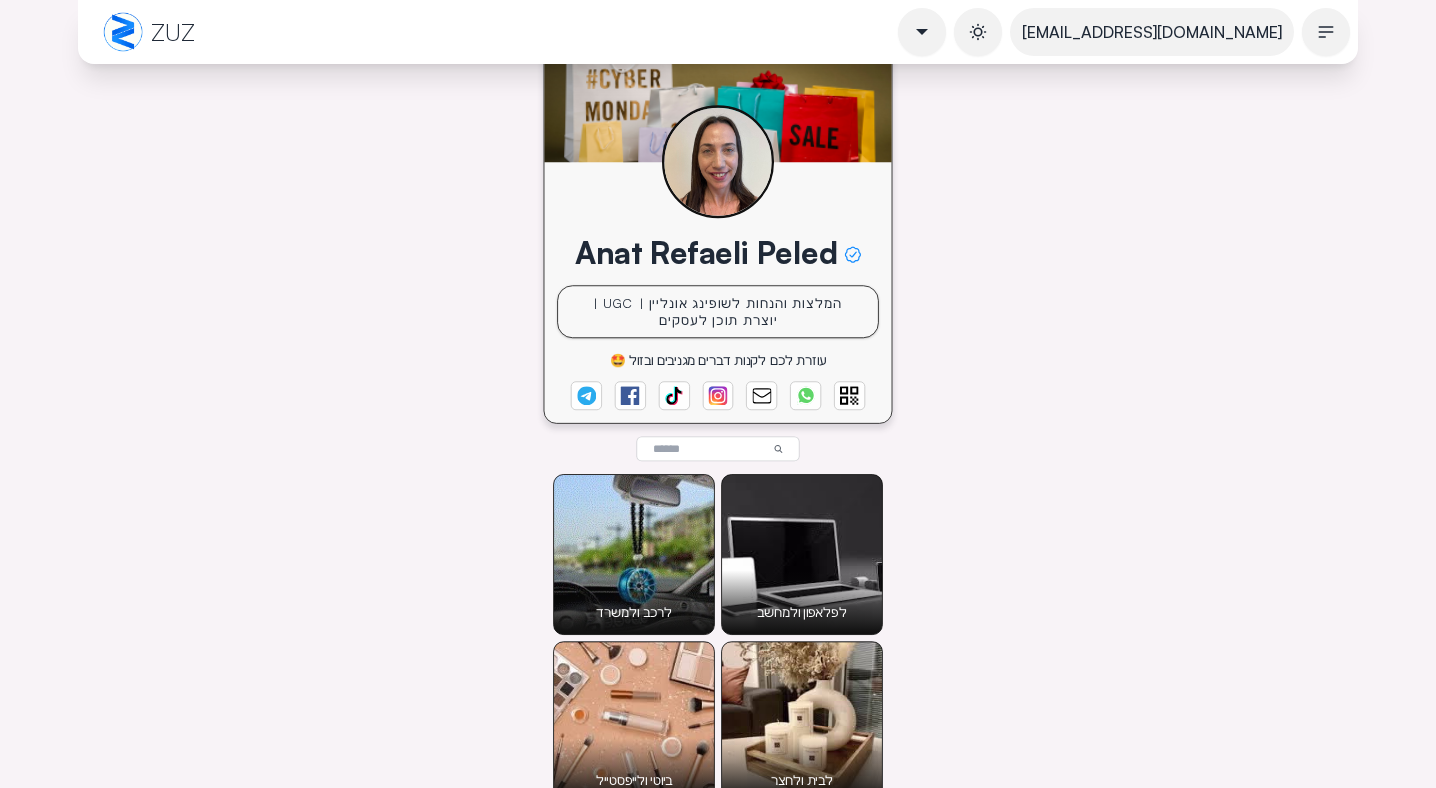 click on "לפלאפון ולמחשב" at bounding box center [802, 555] 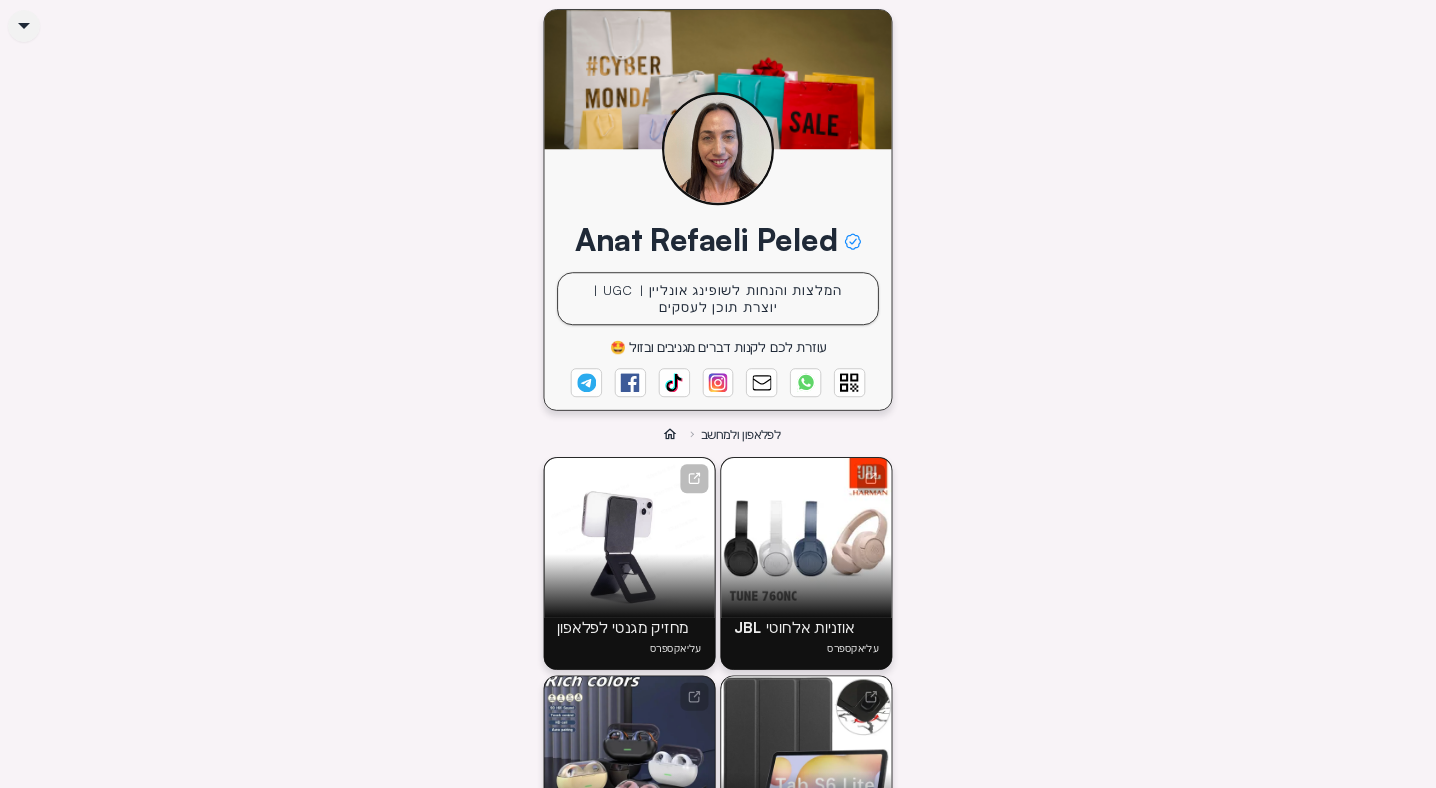 scroll, scrollTop: 221, scrollLeft: 0, axis: vertical 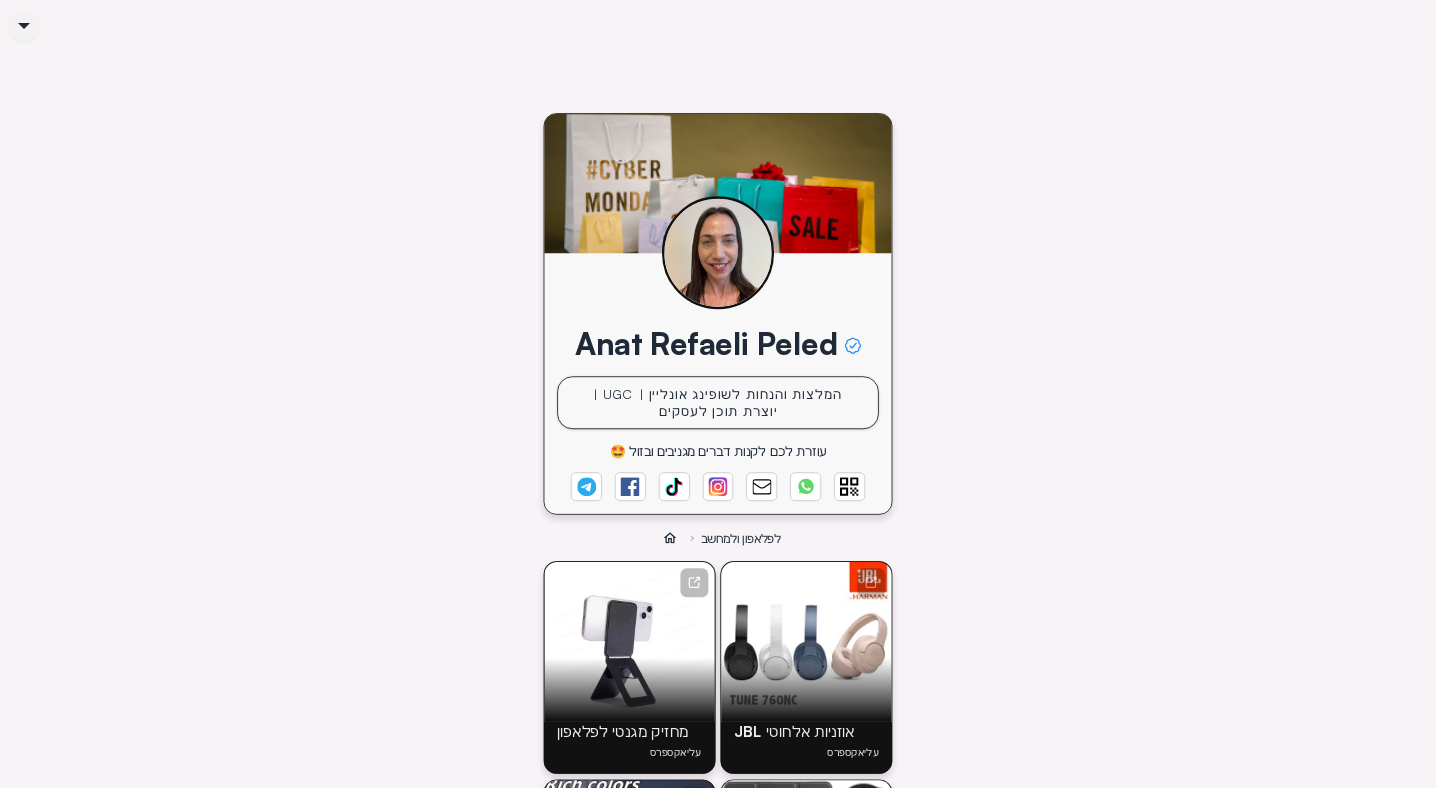 click at bounding box center [806, 642] 